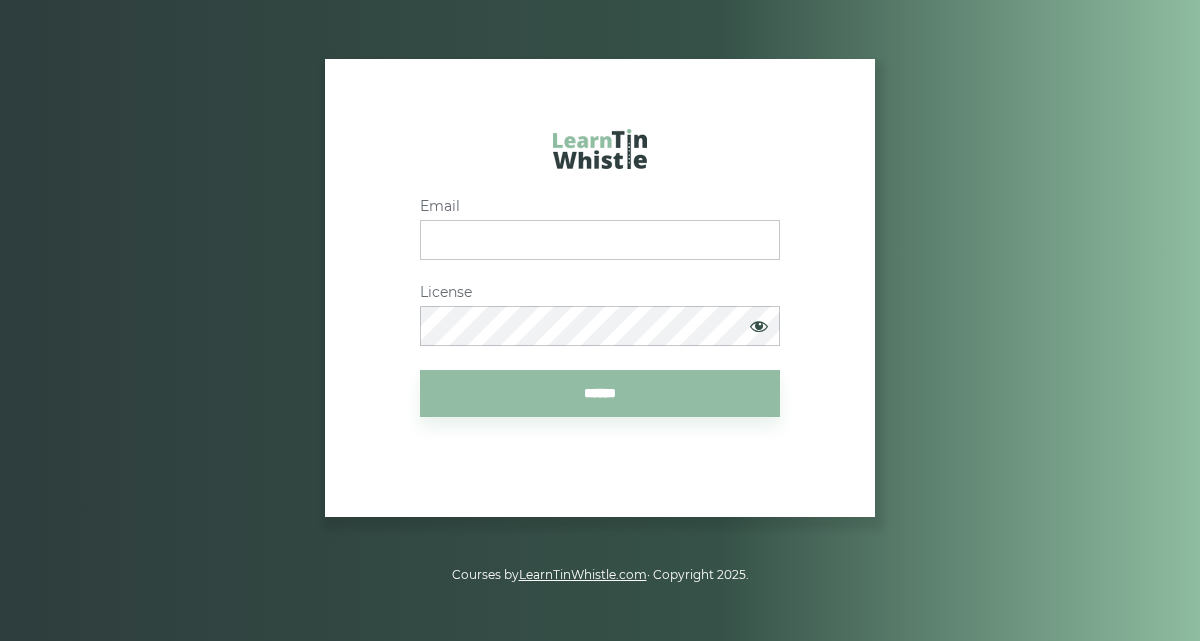 scroll, scrollTop: 0, scrollLeft: 0, axis: both 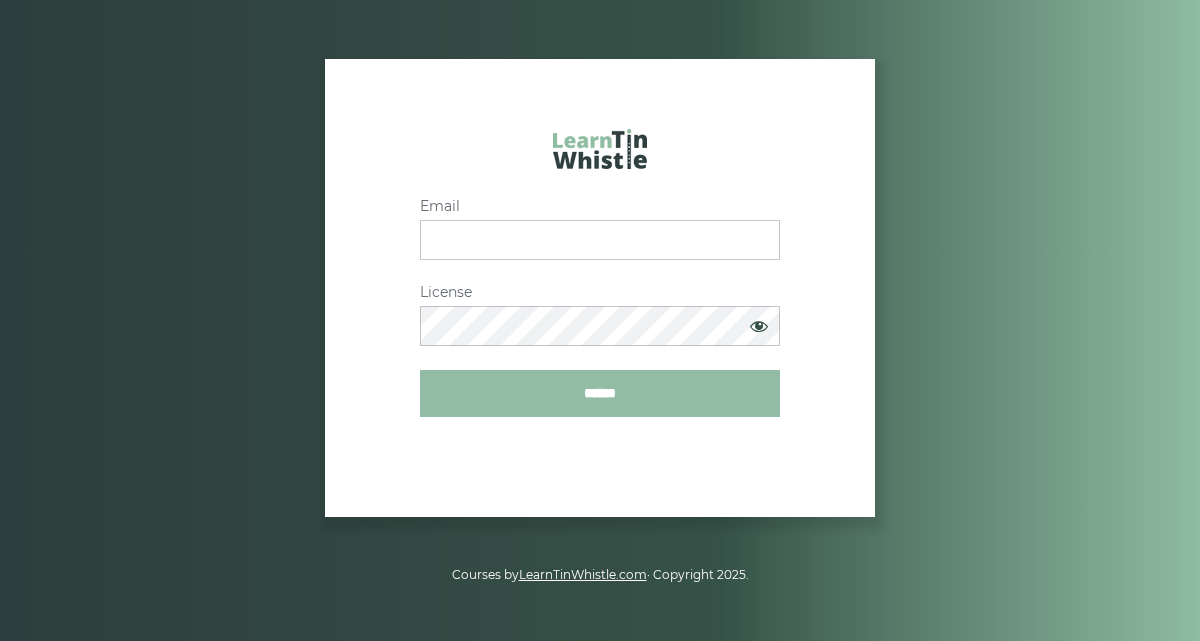 click on "******" at bounding box center (600, 393) 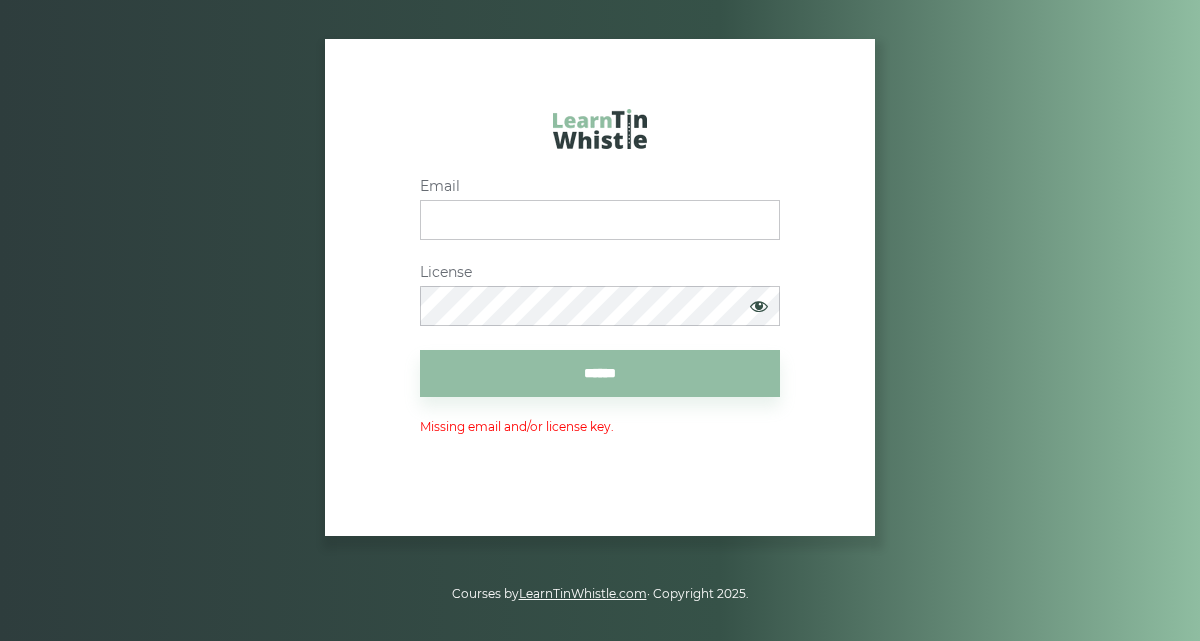 scroll, scrollTop: 0, scrollLeft: 0, axis: both 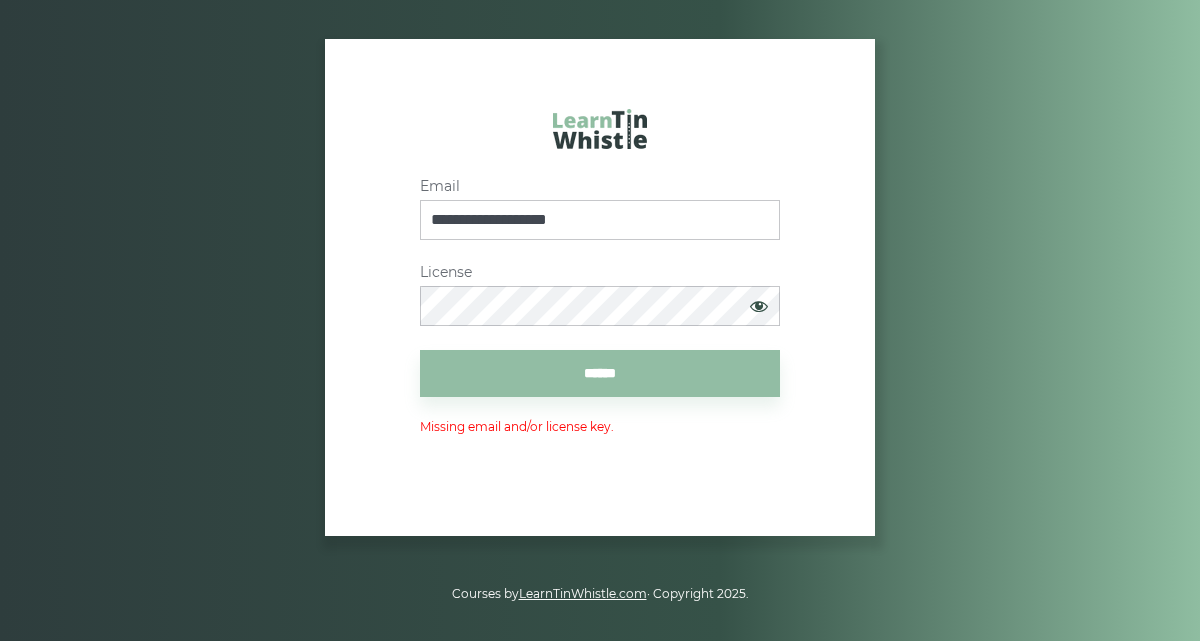 type on "**********" 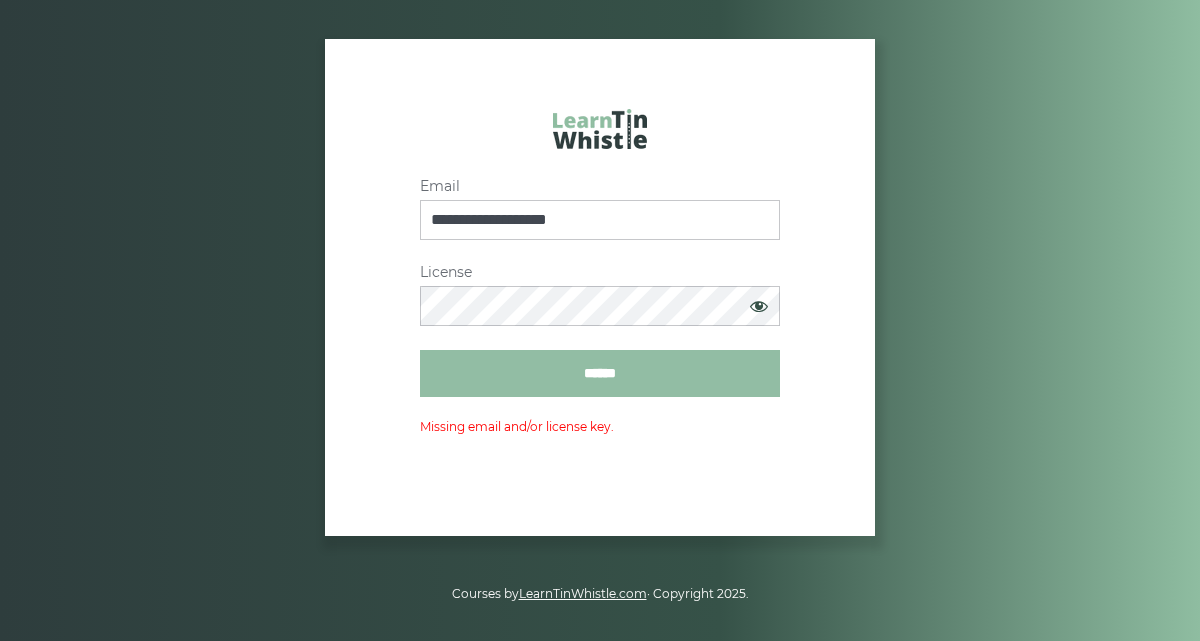 click on "******" at bounding box center (600, 373) 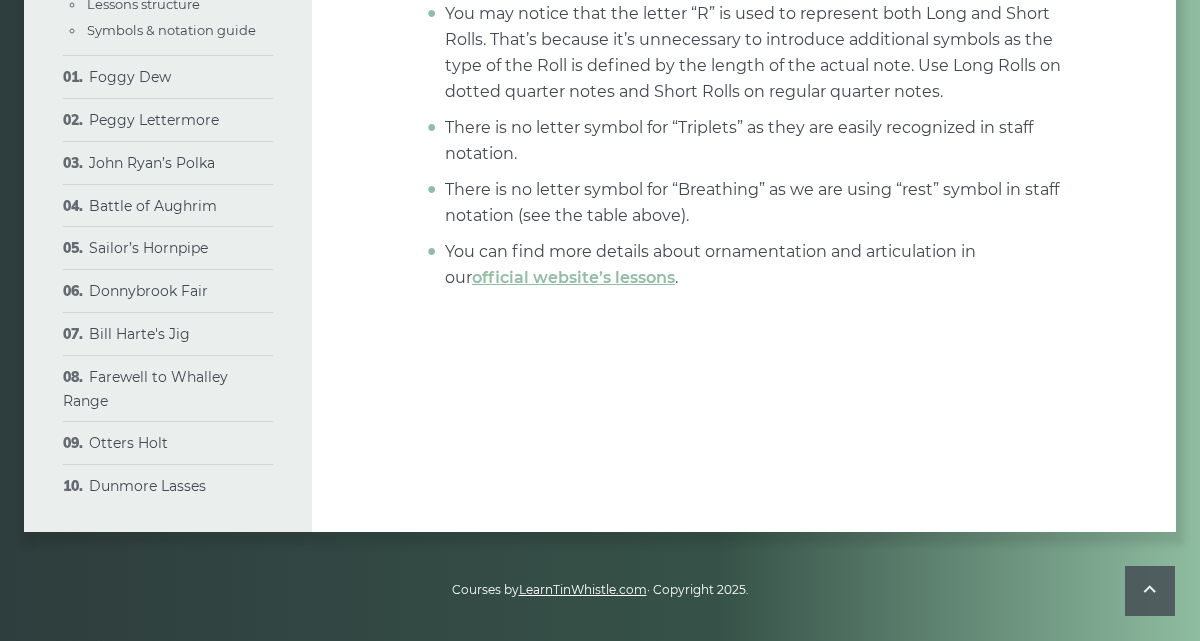 scroll, scrollTop: 6890, scrollLeft: 0, axis: vertical 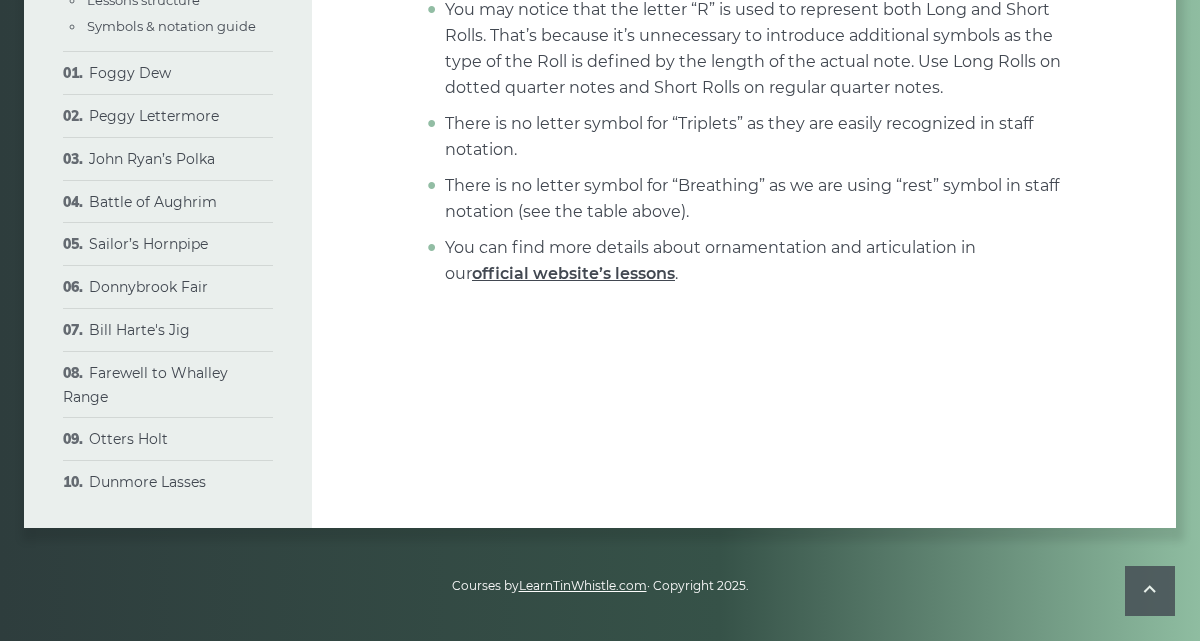 click on "official website’s lessons" at bounding box center (573, 273) 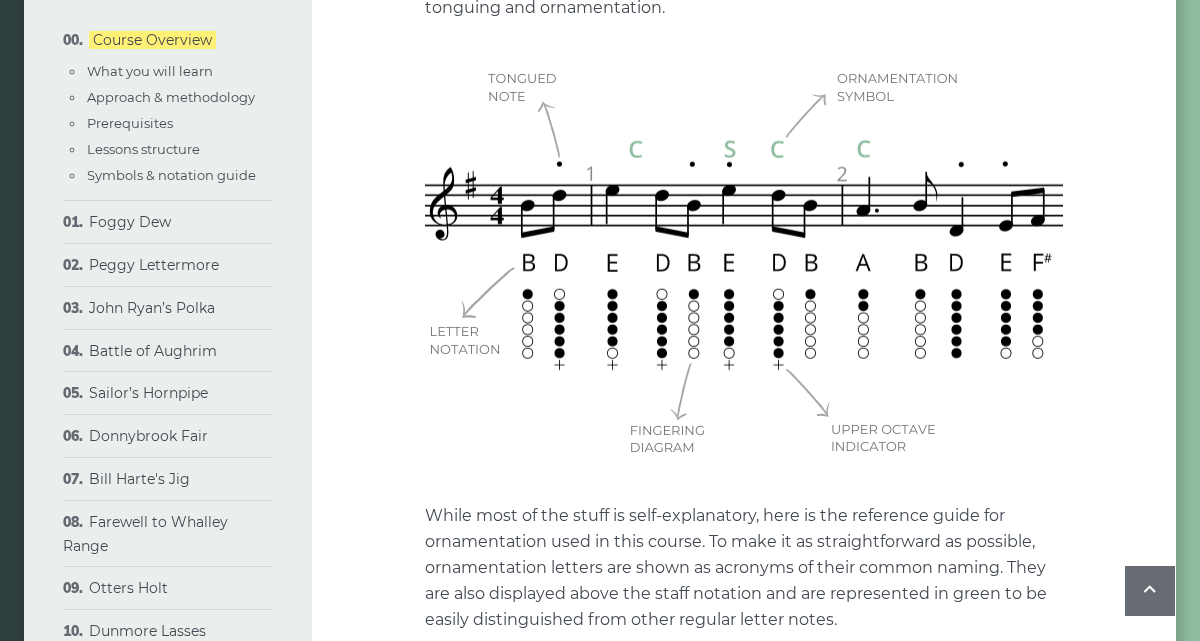 scroll, scrollTop: 4360, scrollLeft: 0, axis: vertical 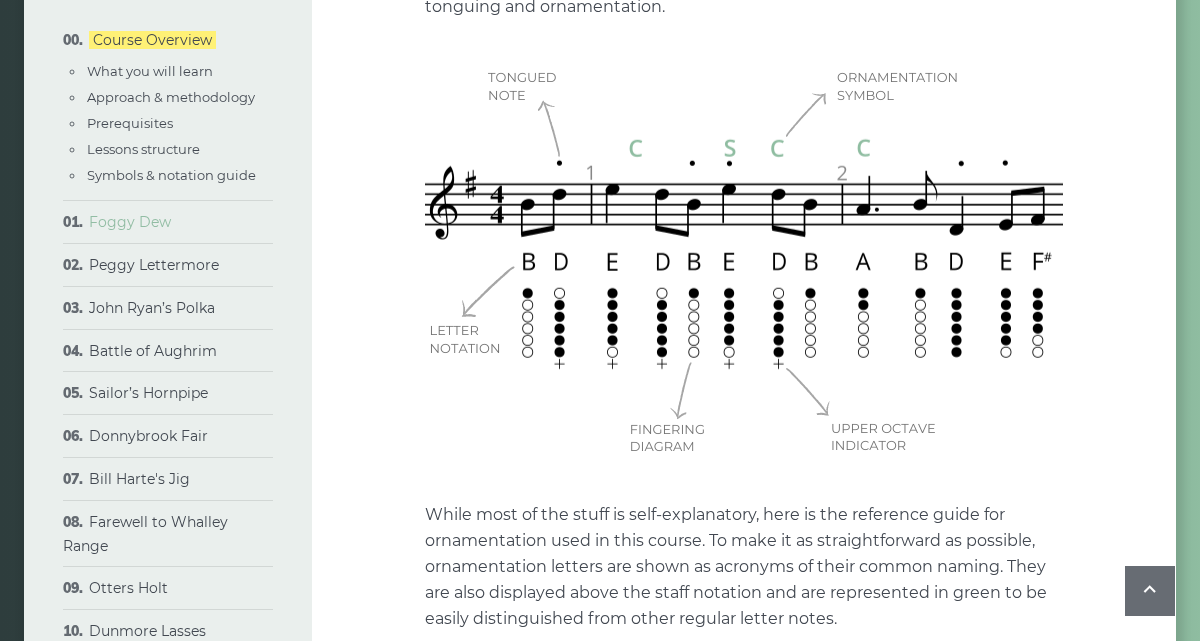 click on "Foggy Dew" at bounding box center (130, 222) 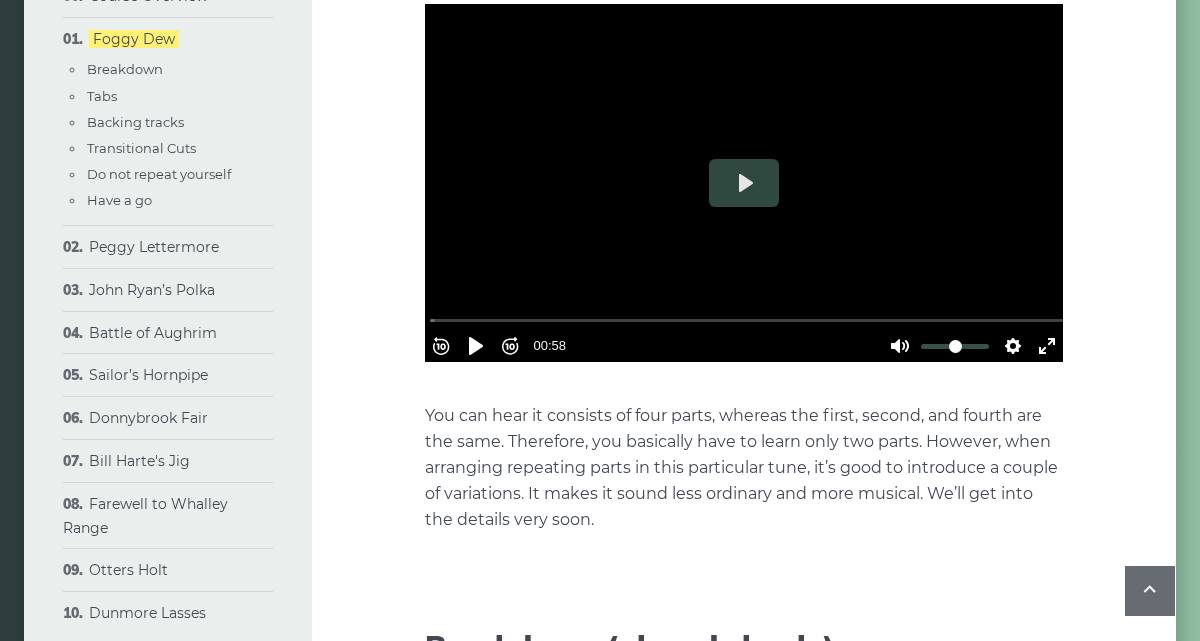 scroll, scrollTop: 551, scrollLeft: 0, axis: vertical 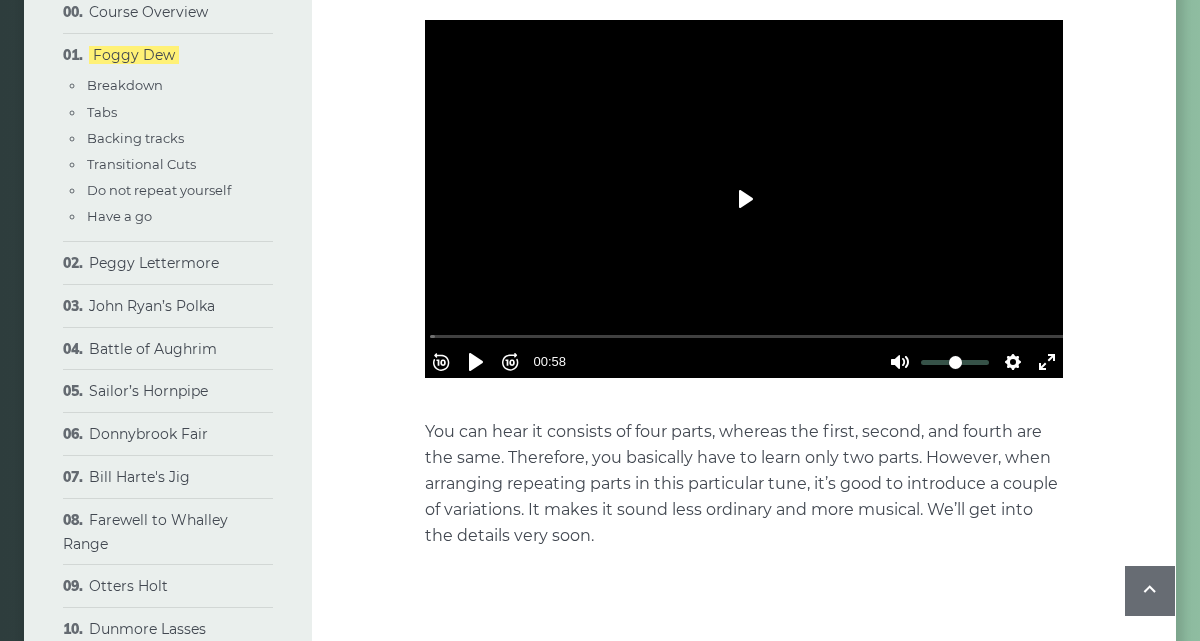 click on "Play" at bounding box center [744, 199] 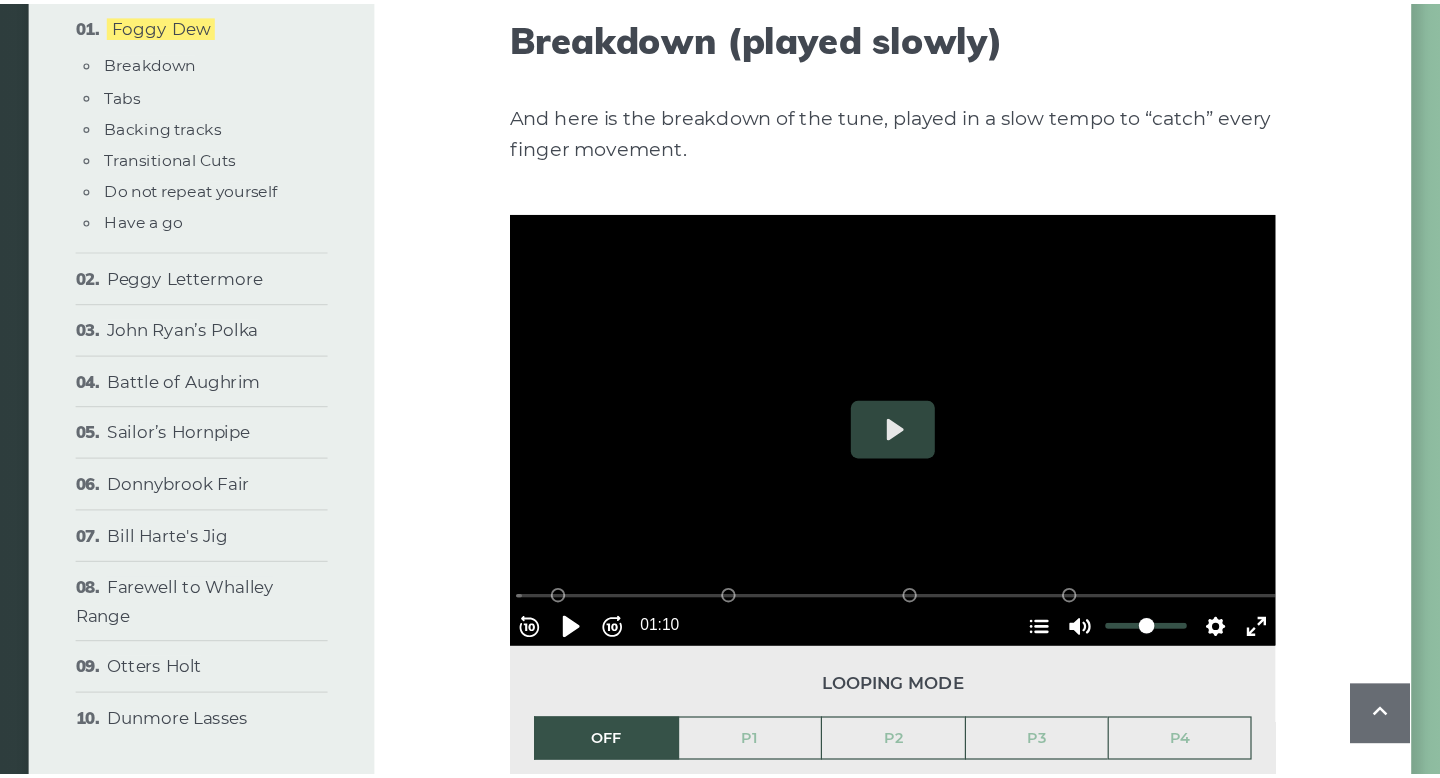 scroll, scrollTop: 1185, scrollLeft: 0, axis: vertical 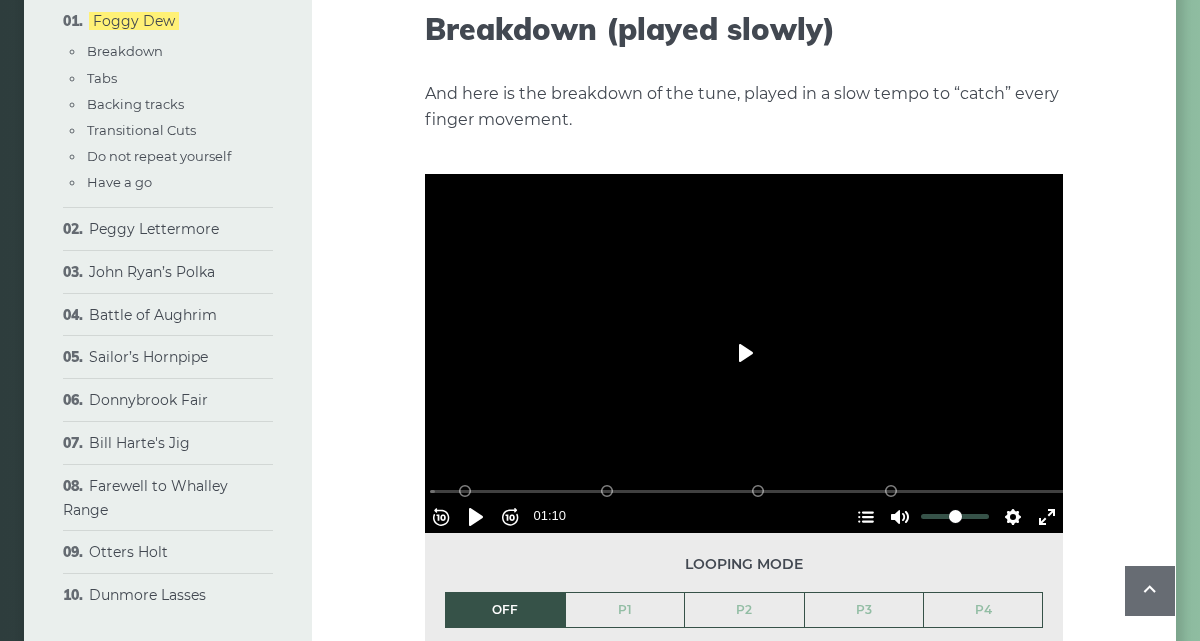 click on "Play" at bounding box center [744, 353] 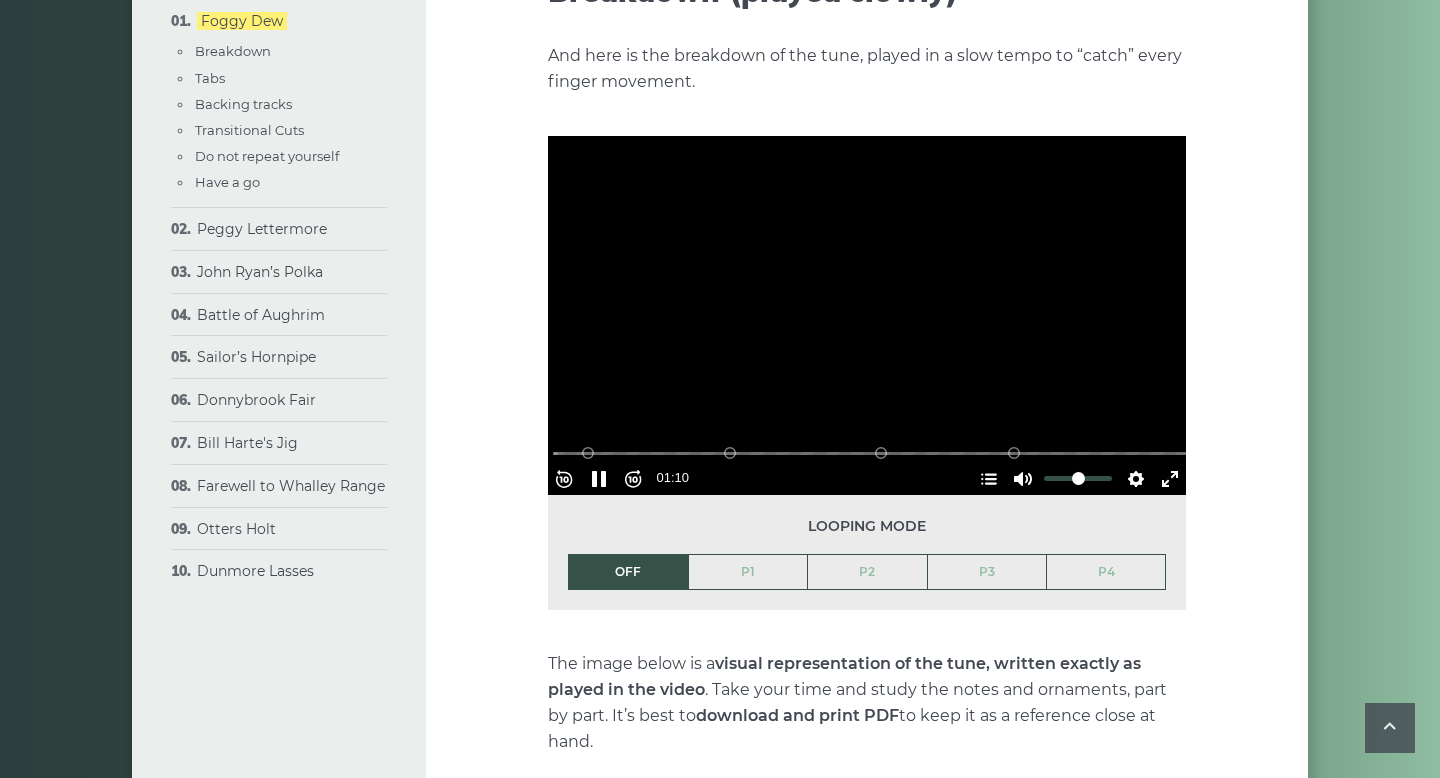 scroll, scrollTop: 1197, scrollLeft: 0, axis: vertical 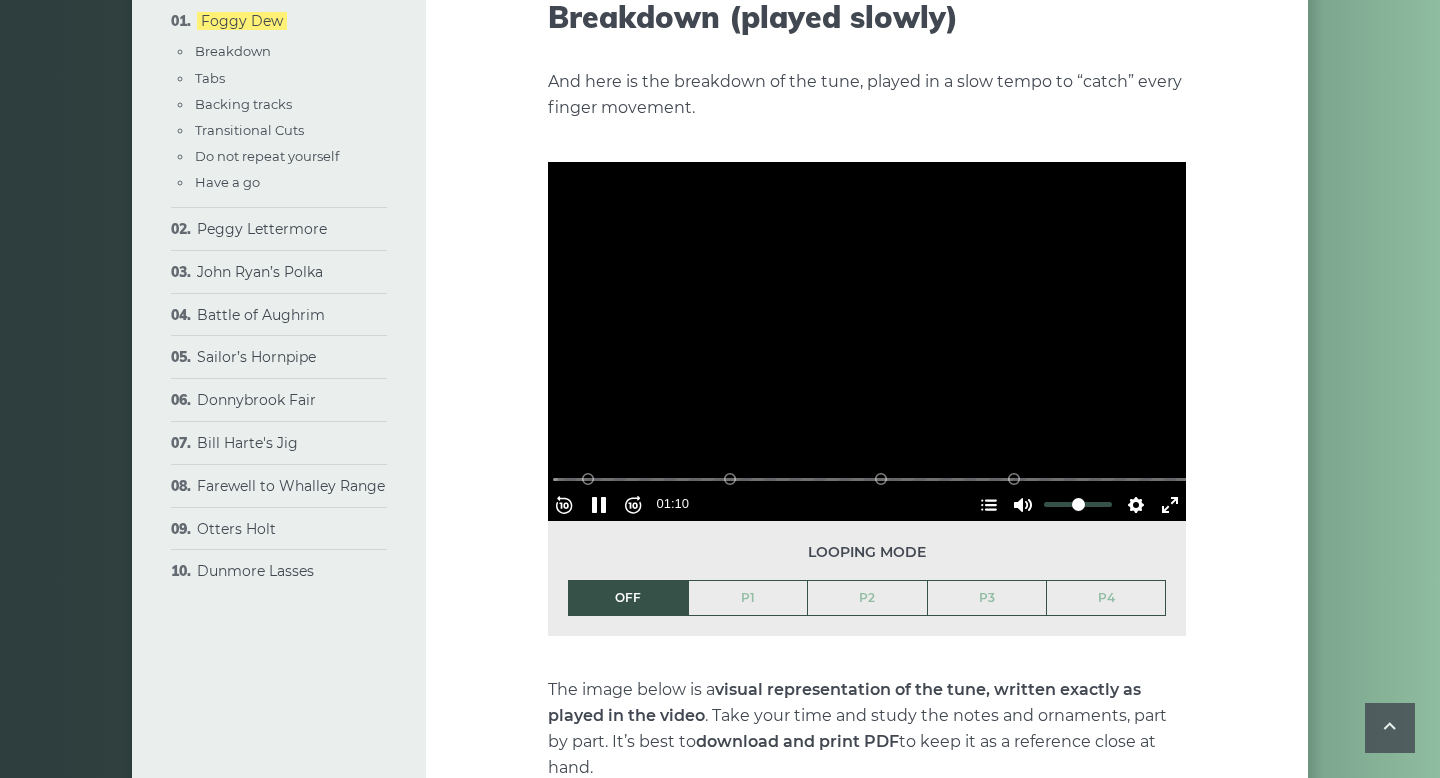 click on "OFF" at bounding box center [628, 598] 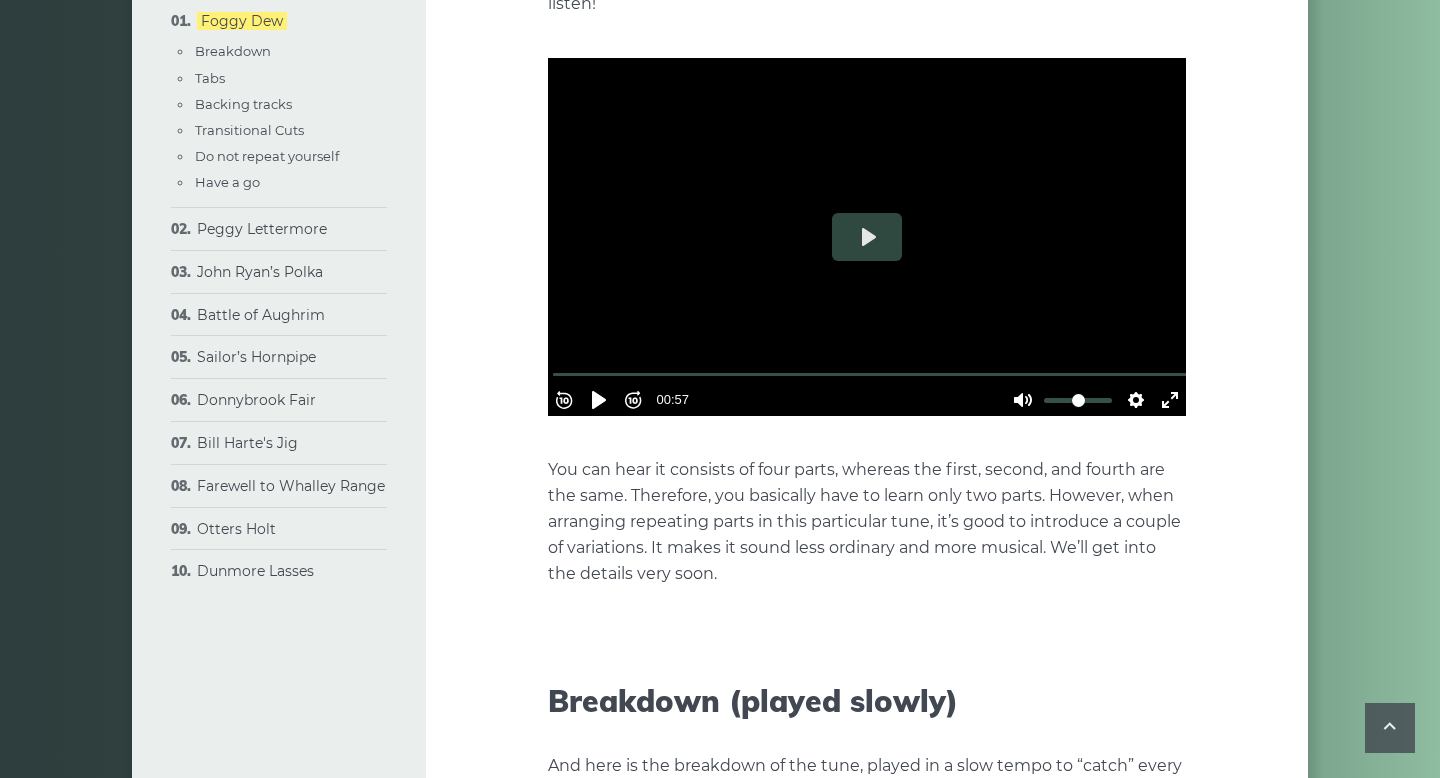 scroll, scrollTop: 514, scrollLeft: 0, axis: vertical 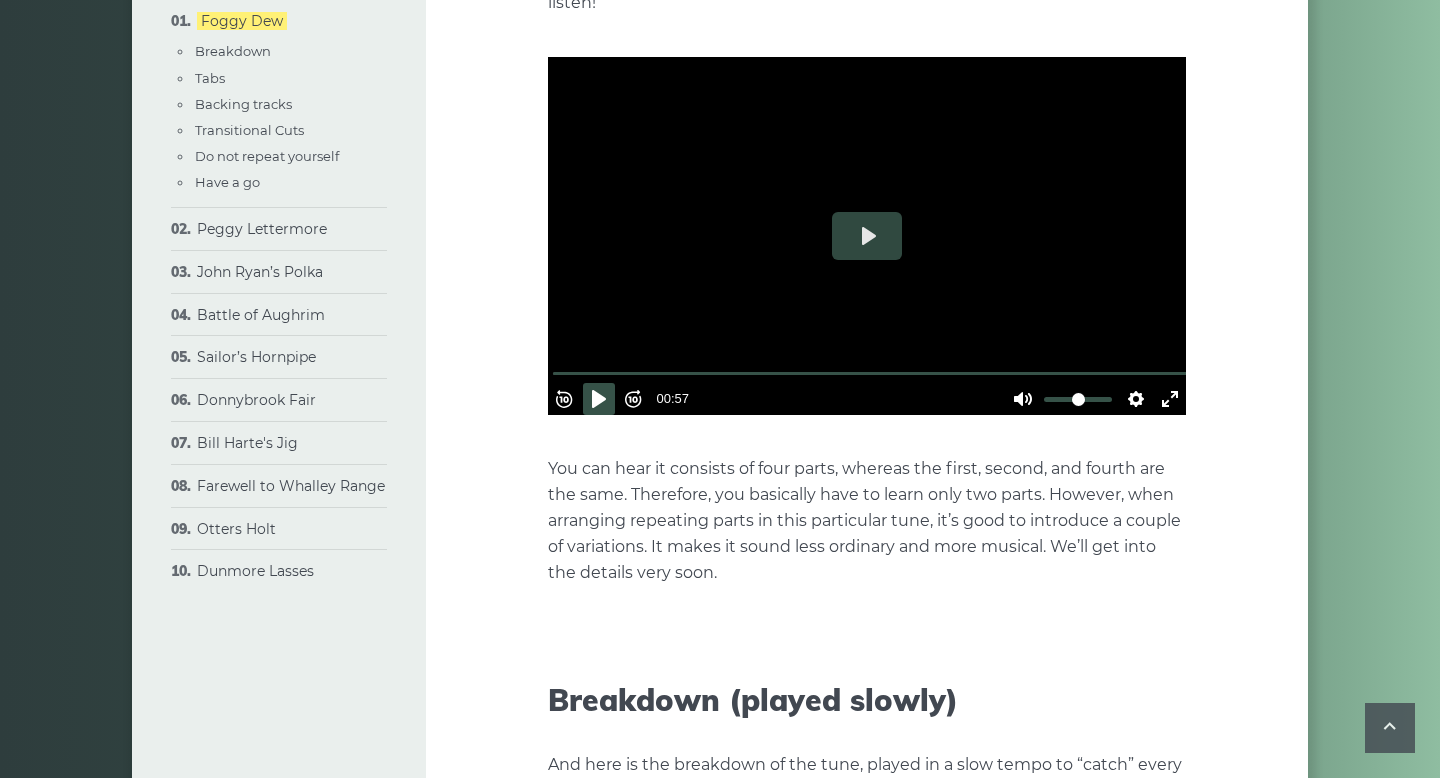 click on "Pause Play" at bounding box center (599, 399) 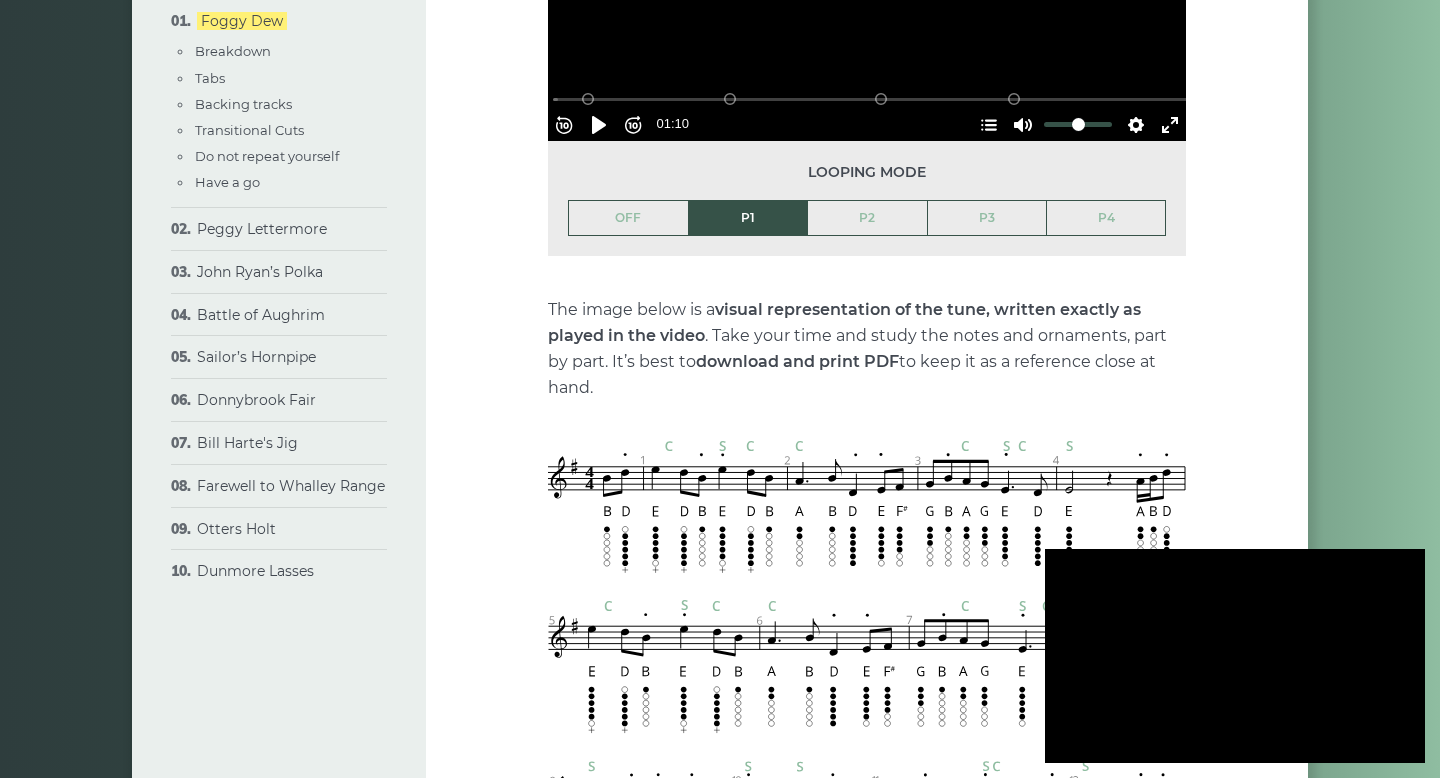 scroll, scrollTop: 1578, scrollLeft: 0, axis: vertical 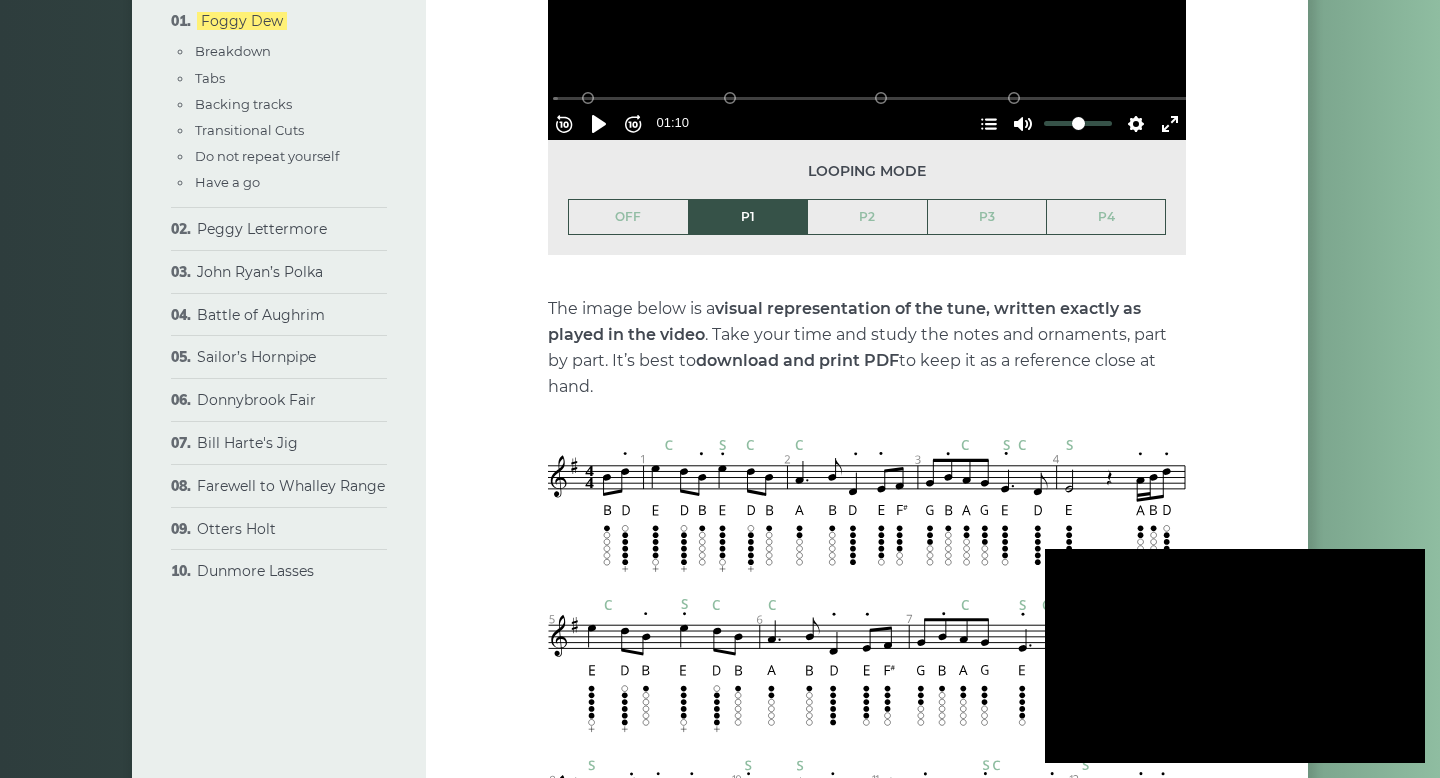 type on "***" 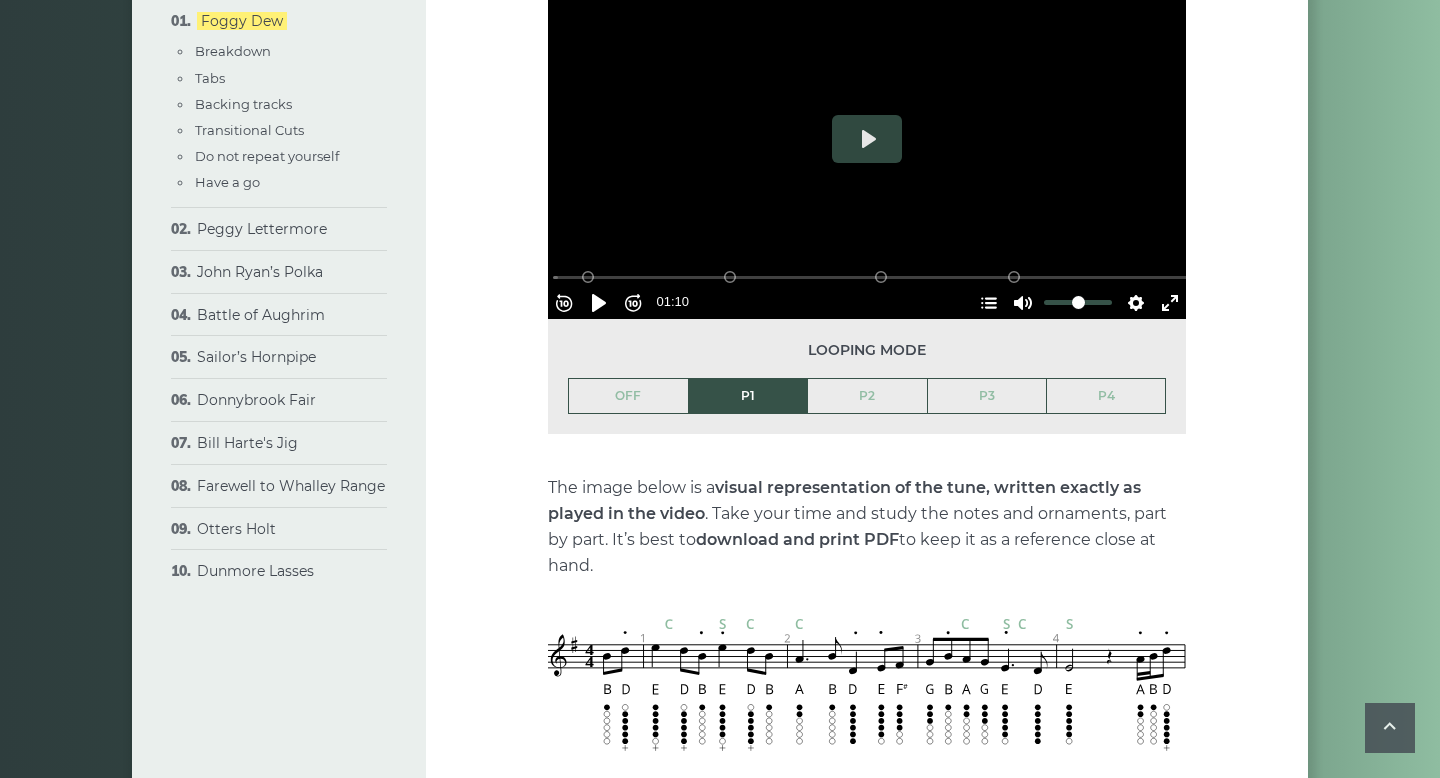 scroll, scrollTop: 1397, scrollLeft: 0, axis: vertical 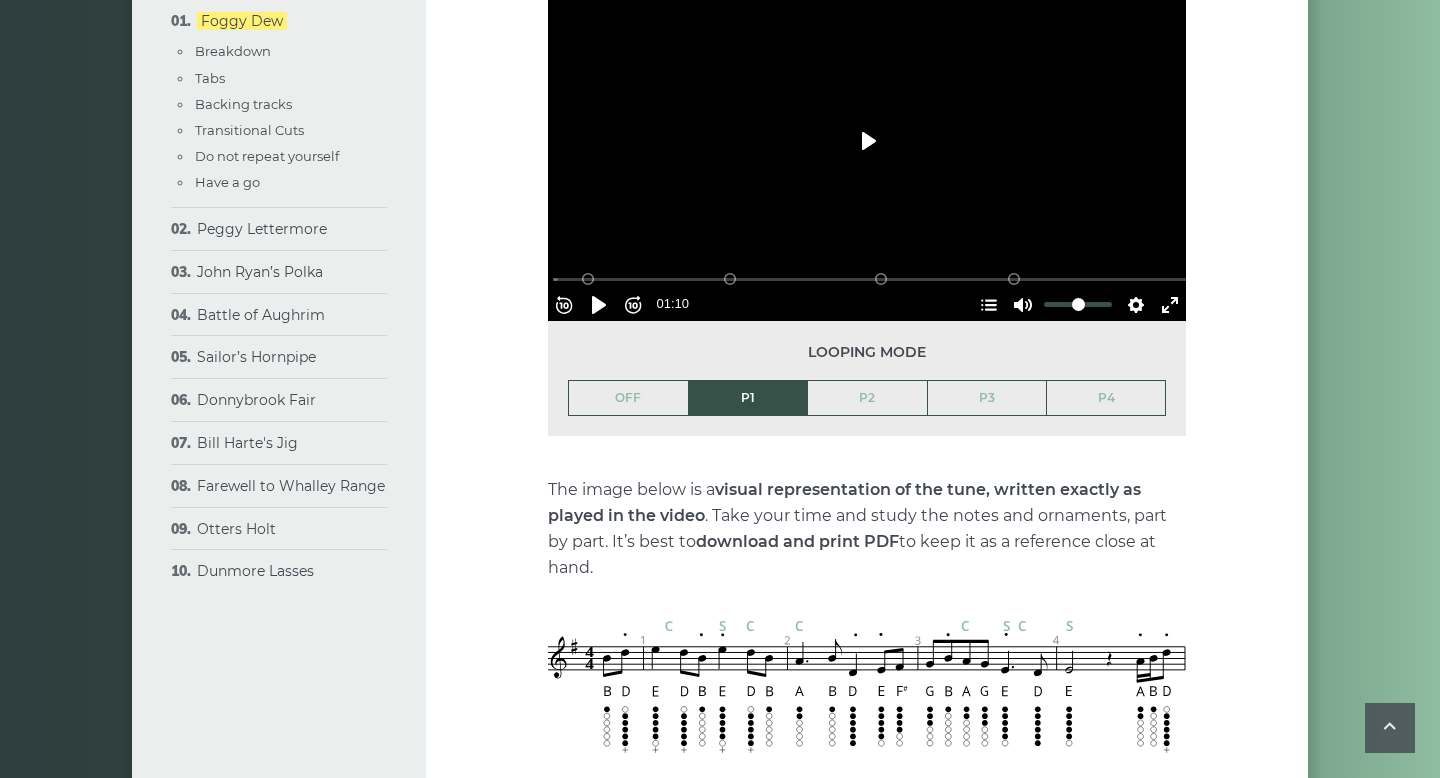 click on "Play" at bounding box center (867, 141) 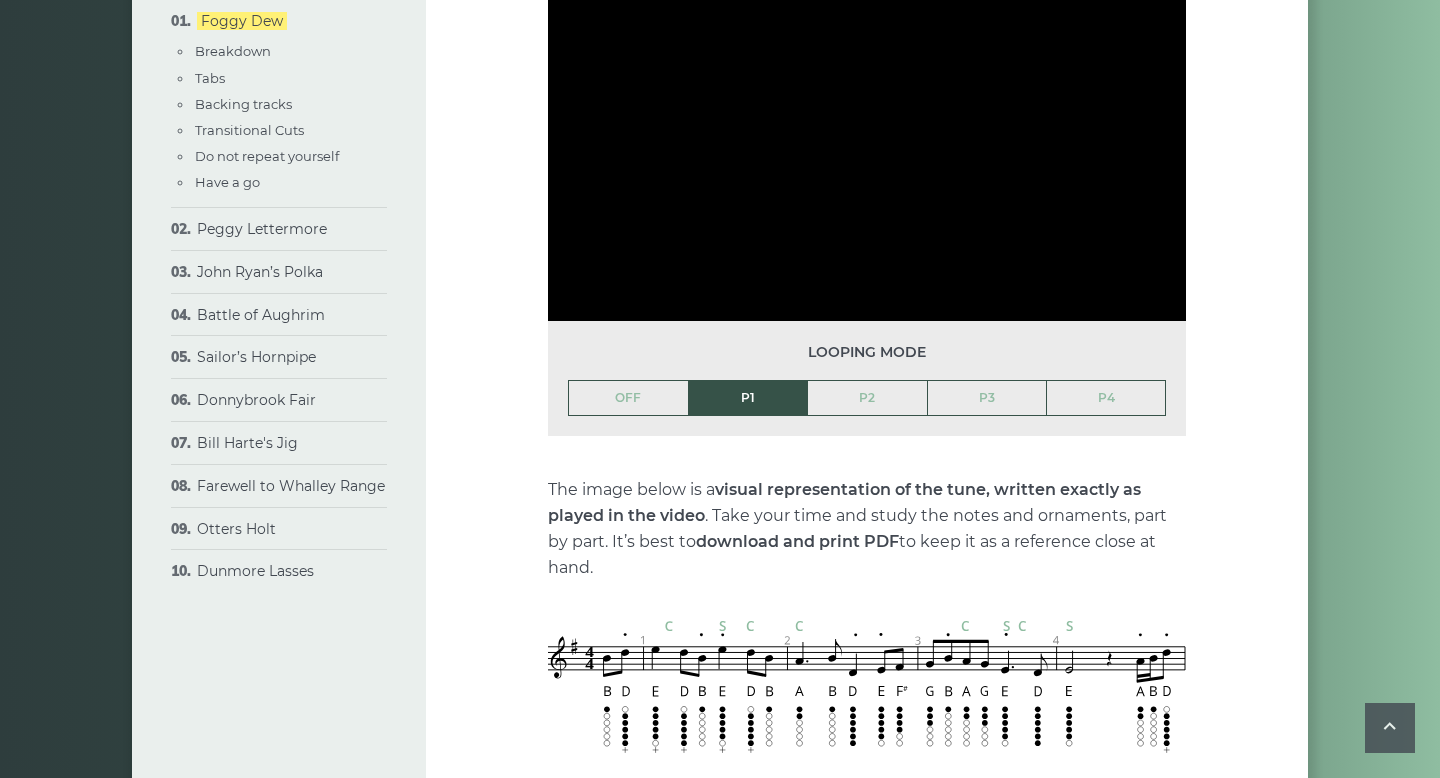 click on "OFF" at bounding box center (628, 398) 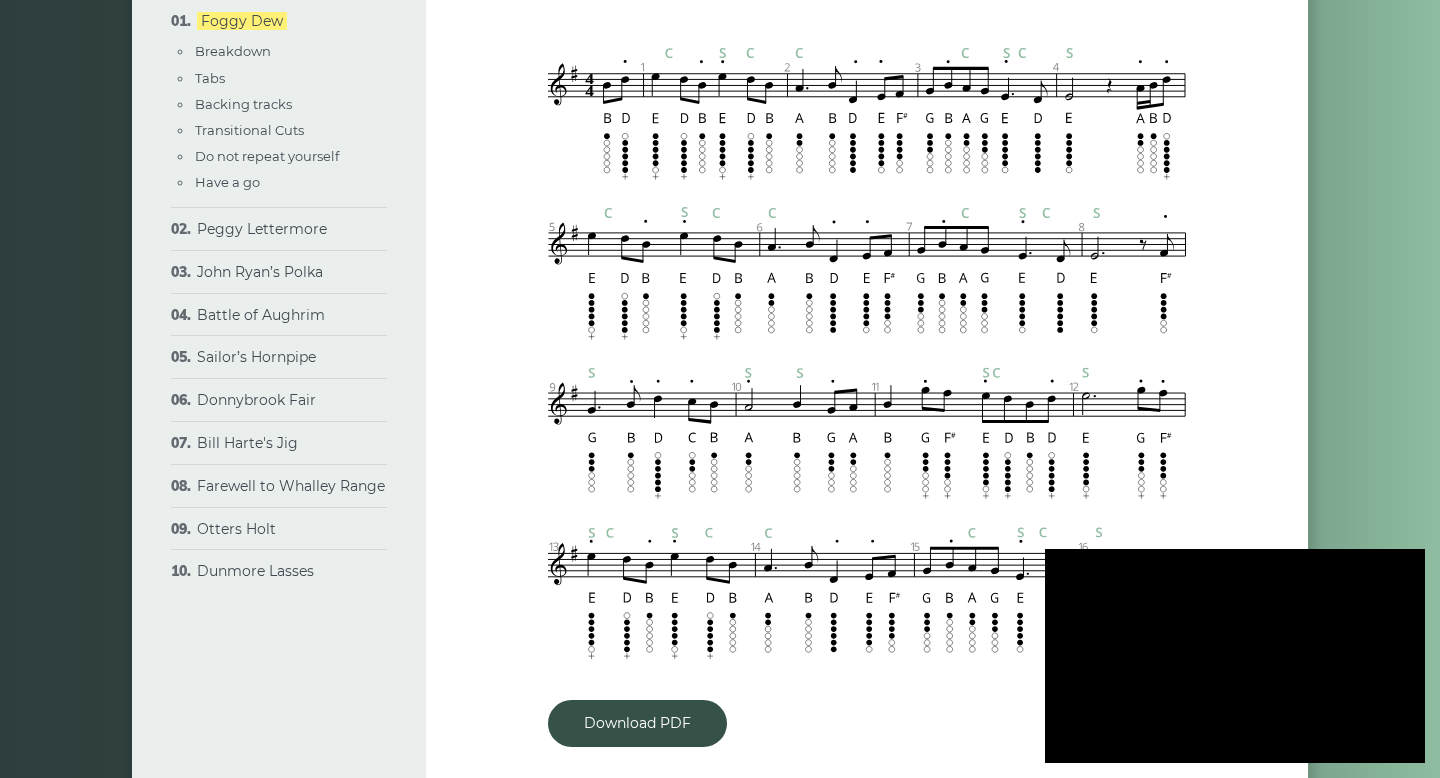 scroll, scrollTop: 1932, scrollLeft: 0, axis: vertical 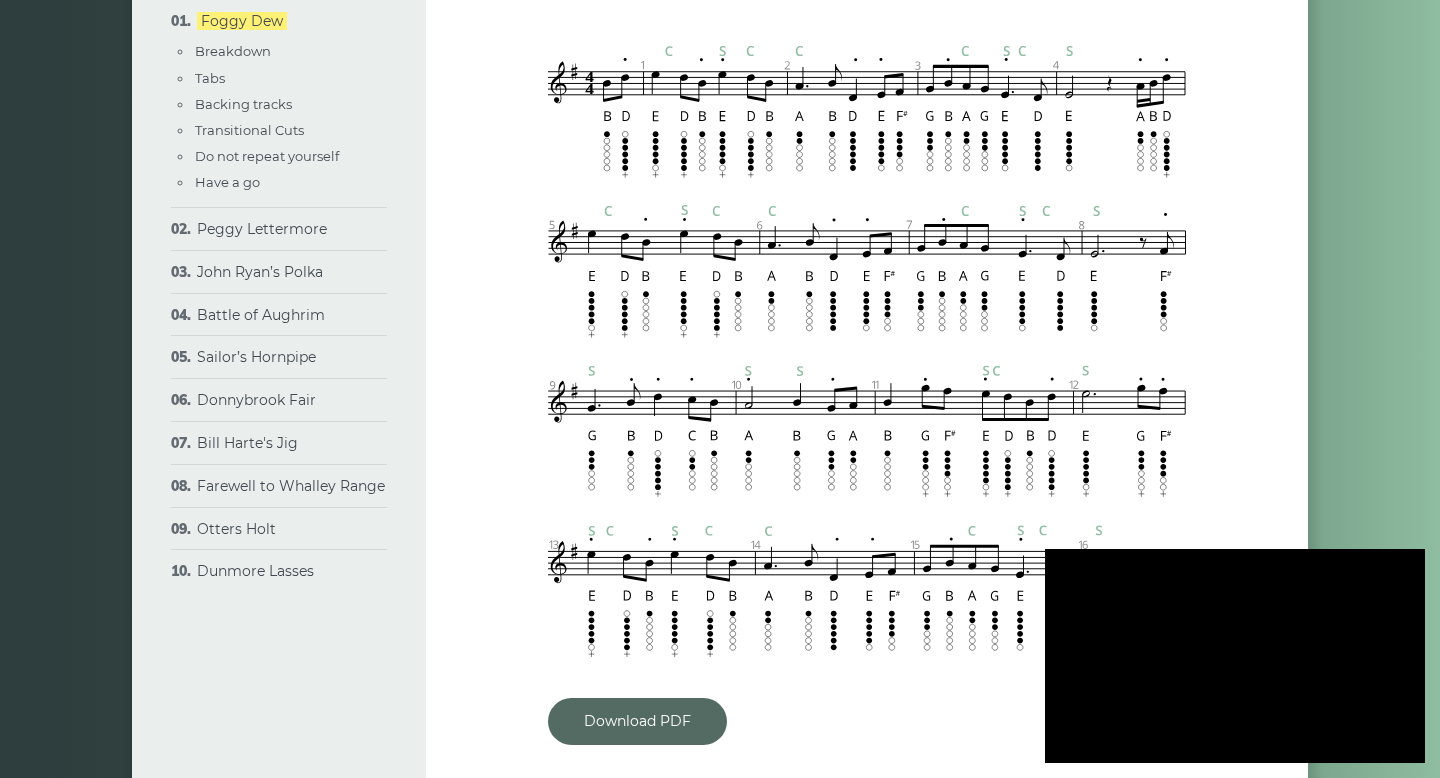 click on "Download PDF" at bounding box center [637, 721] 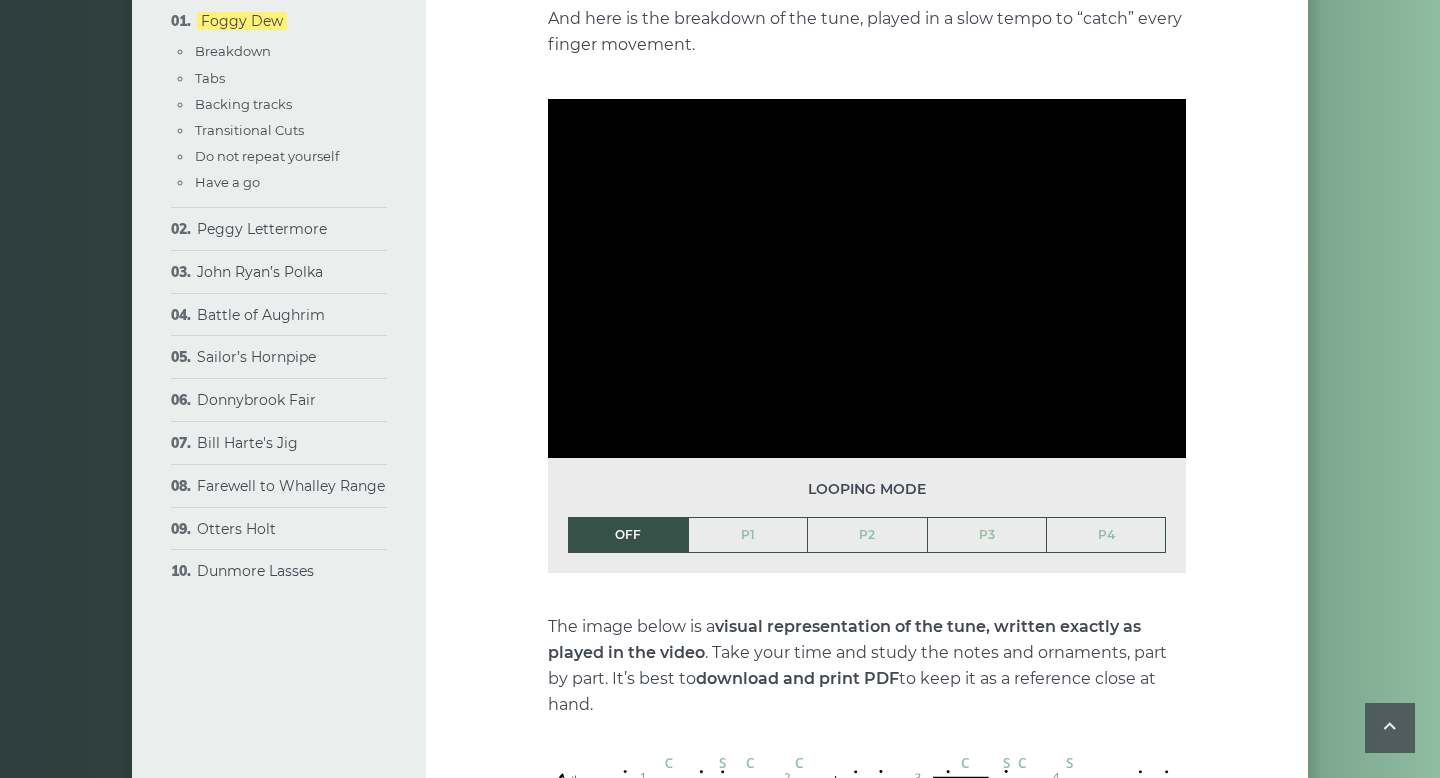 scroll, scrollTop: 1251, scrollLeft: 0, axis: vertical 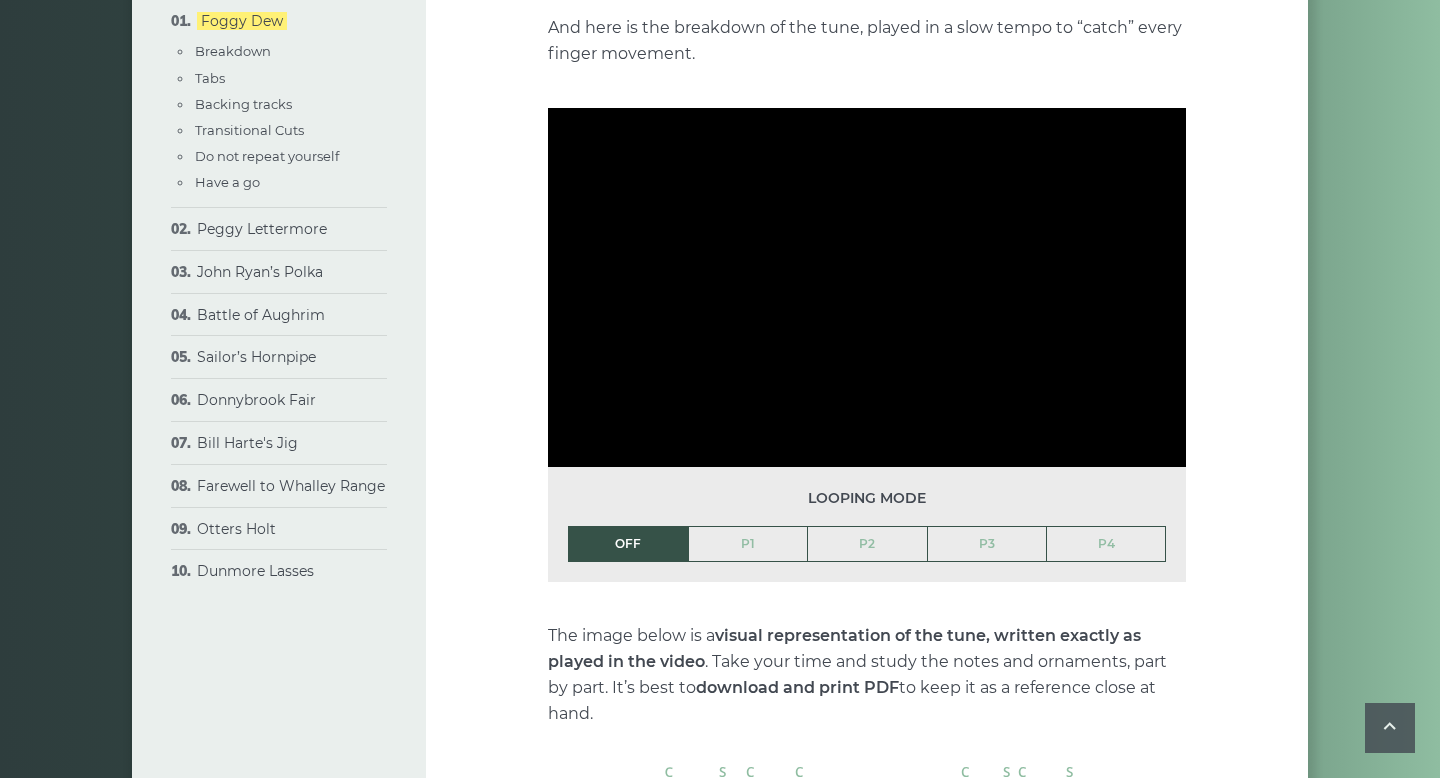 click at bounding box center [867, 287] 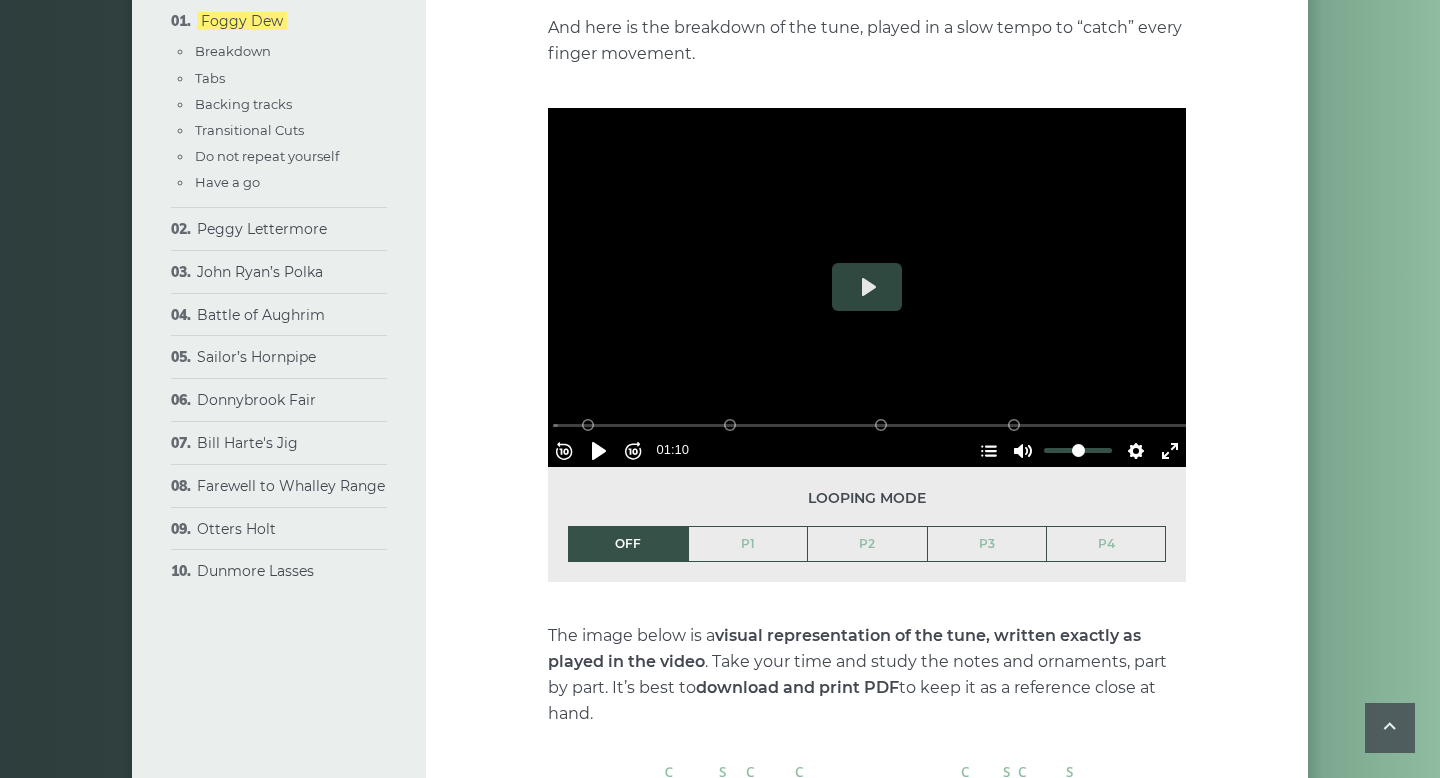 click on "Pause Play" at bounding box center [599, 451] 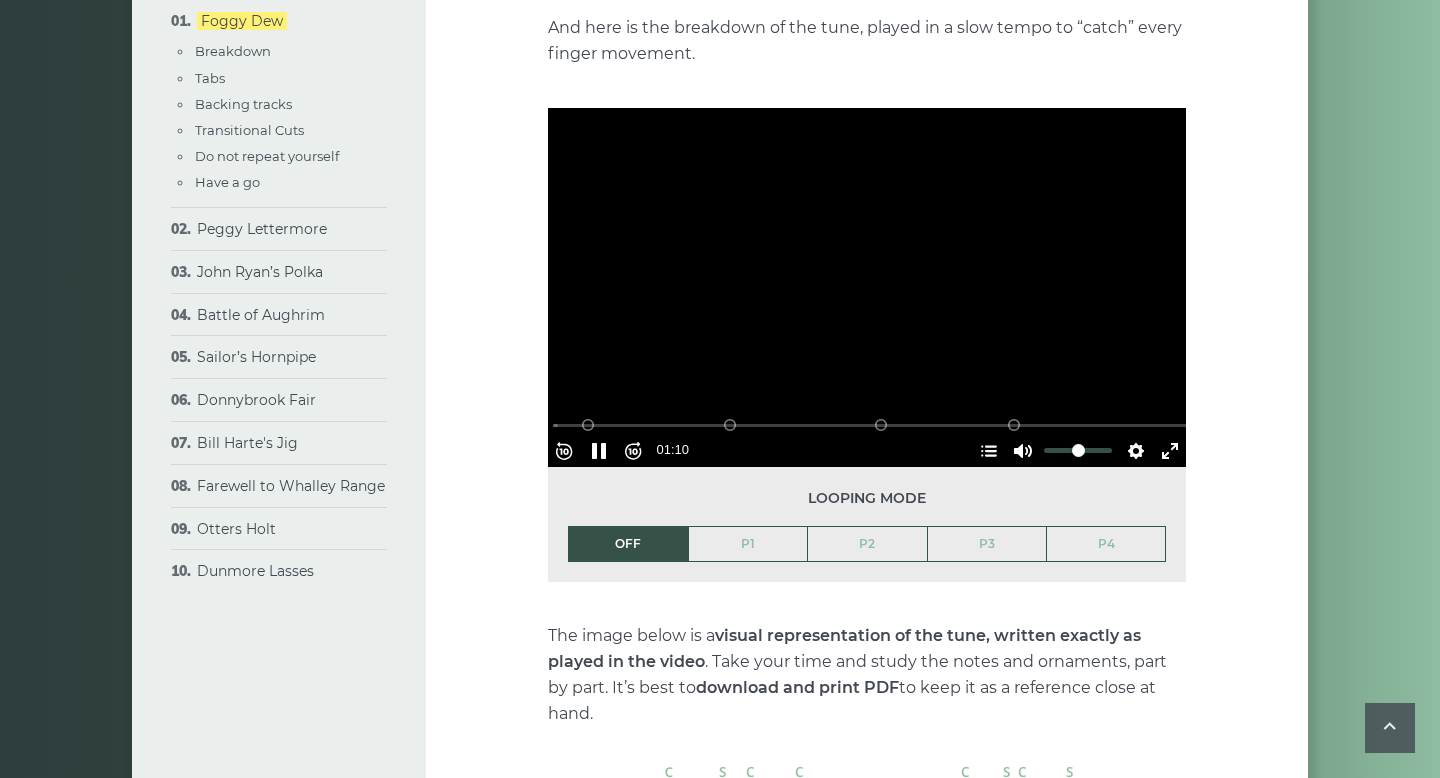 click on "Pause Play" at bounding box center (599, 451) 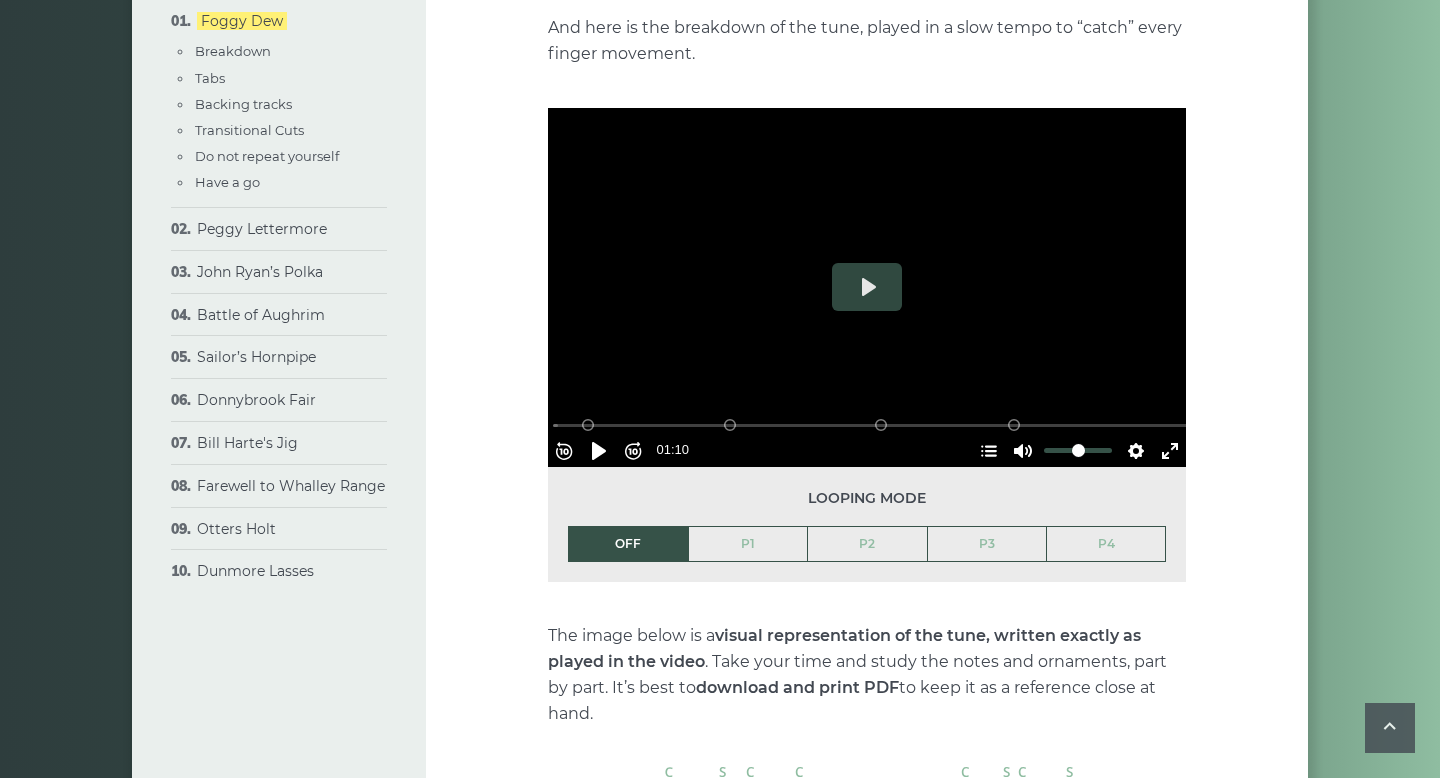 click on "Pause Play" at bounding box center [599, 451] 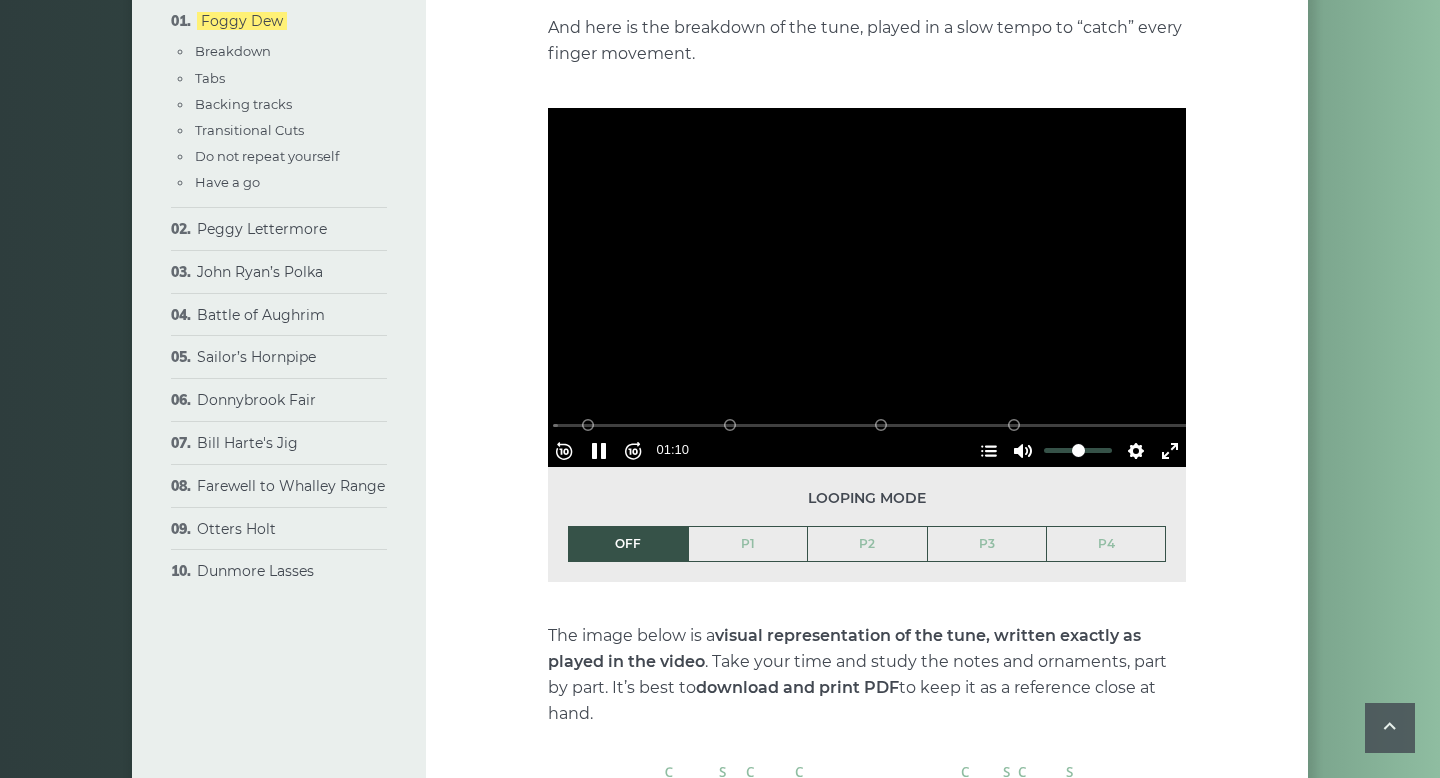 click on "Pause Play" at bounding box center (599, 451) 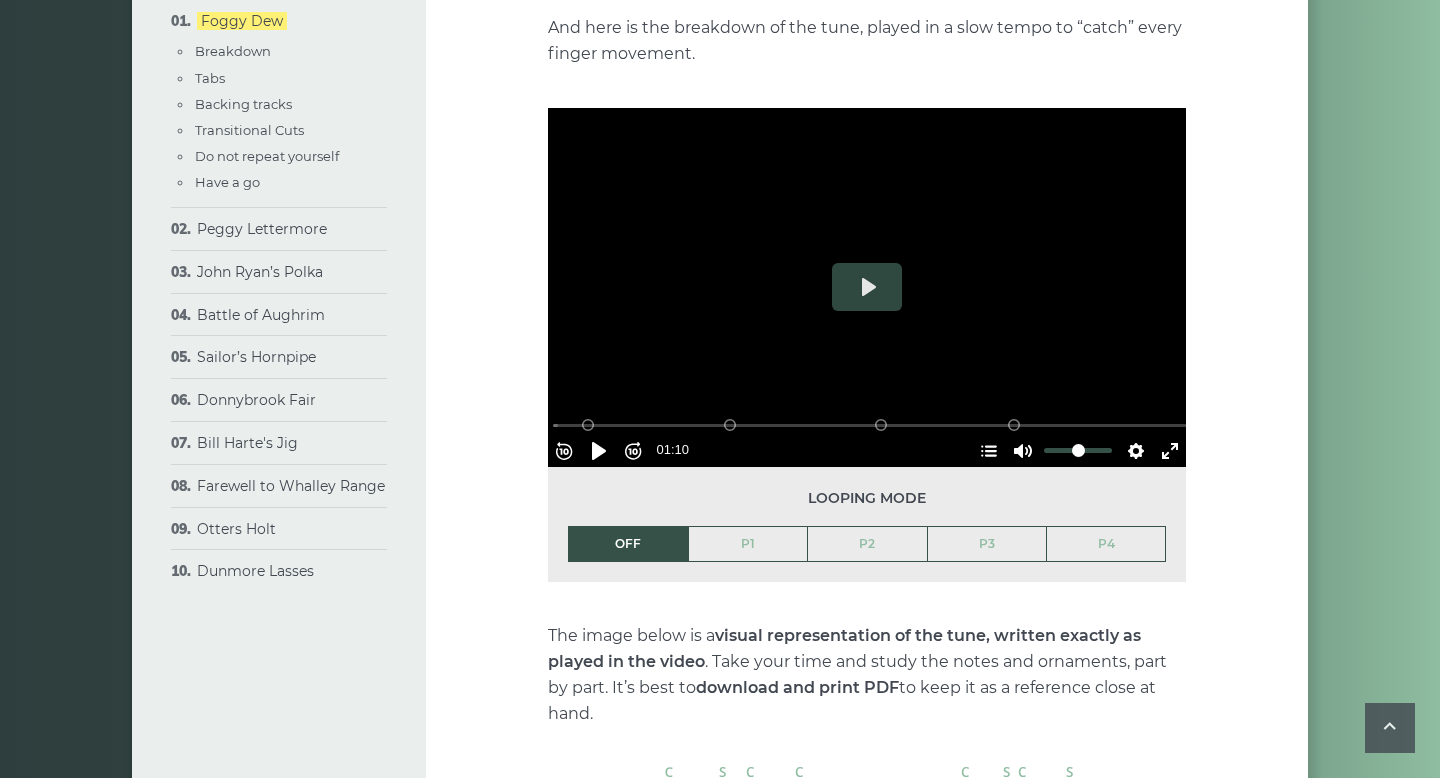 click on "Play" at bounding box center (867, 287) 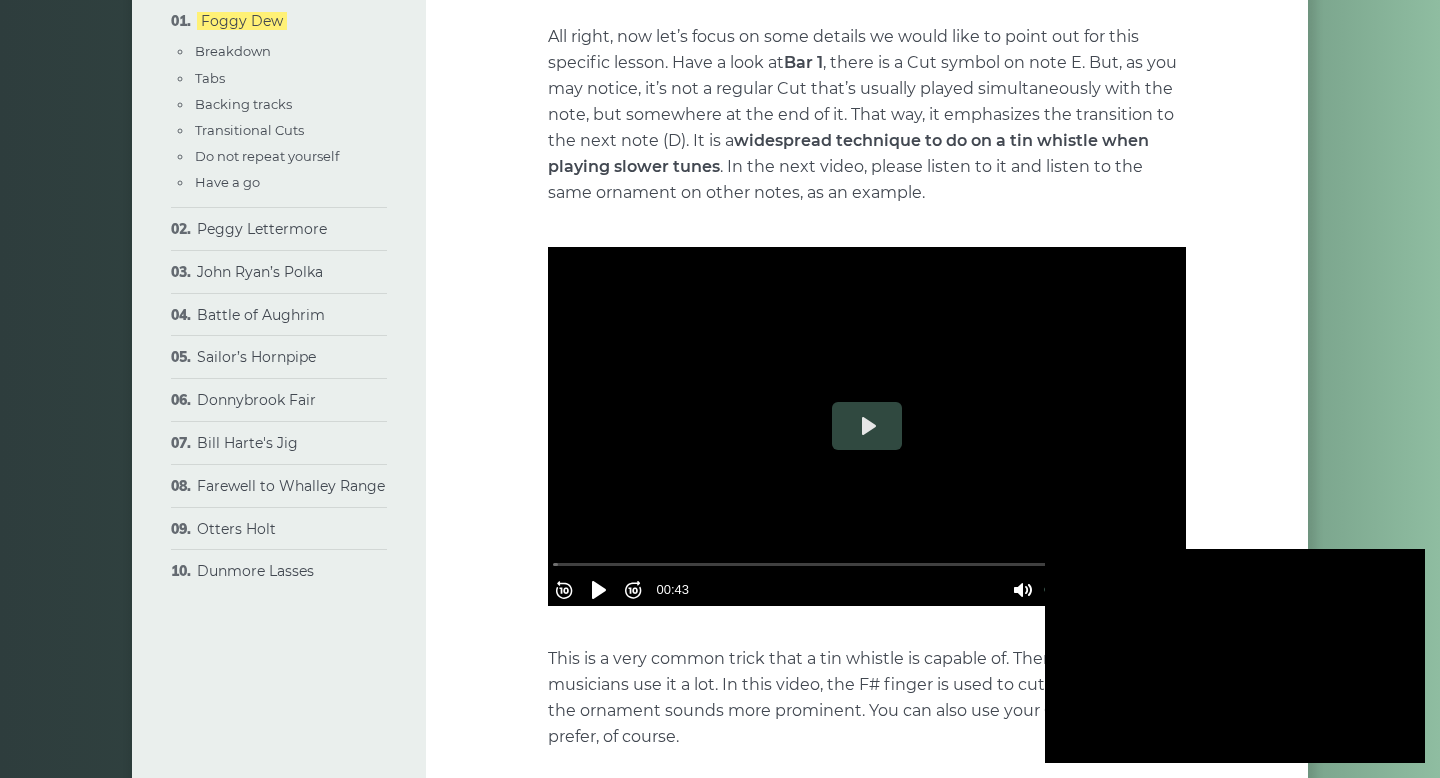 scroll, scrollTop: 3307, scrollLeft: 0, axis: vertical 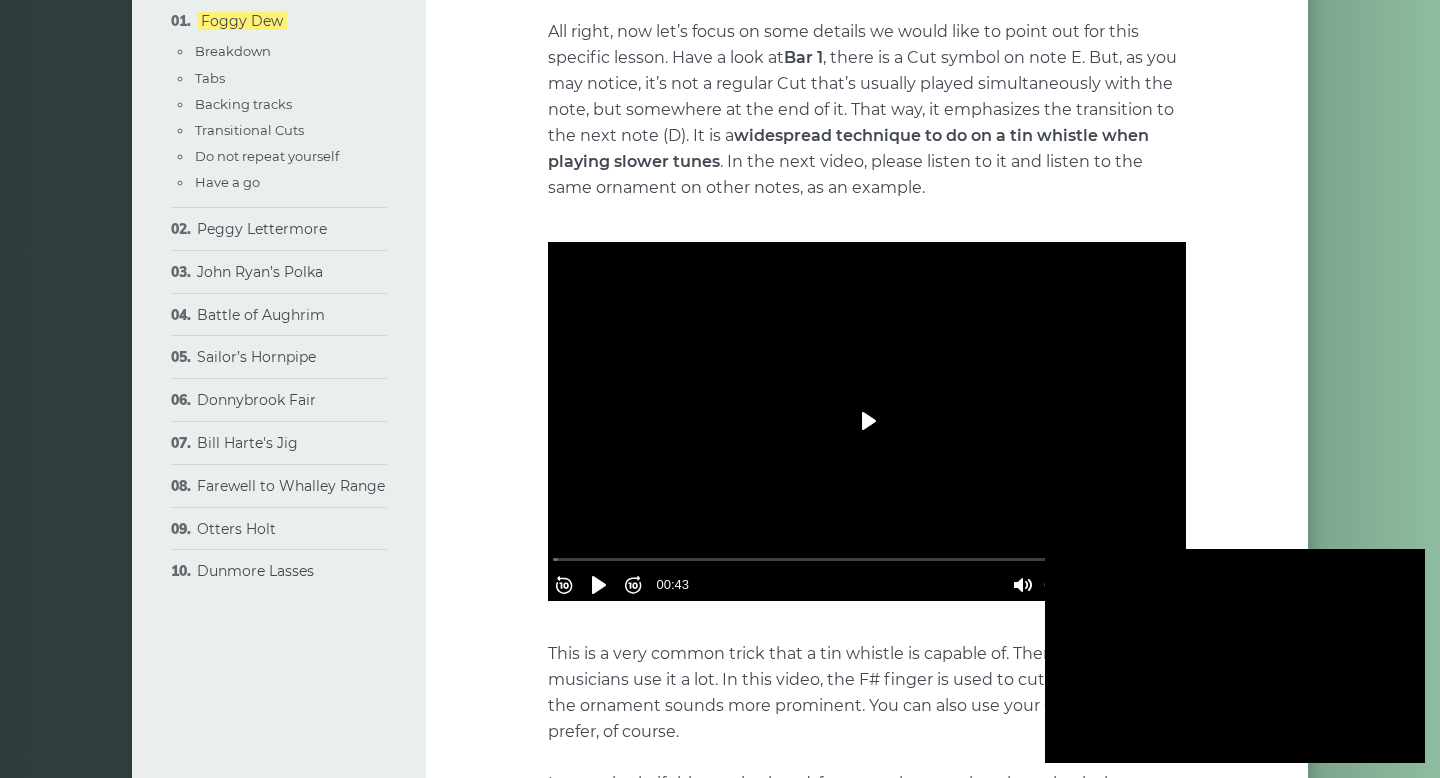 click on "Play" at bounding box center (867, 421) 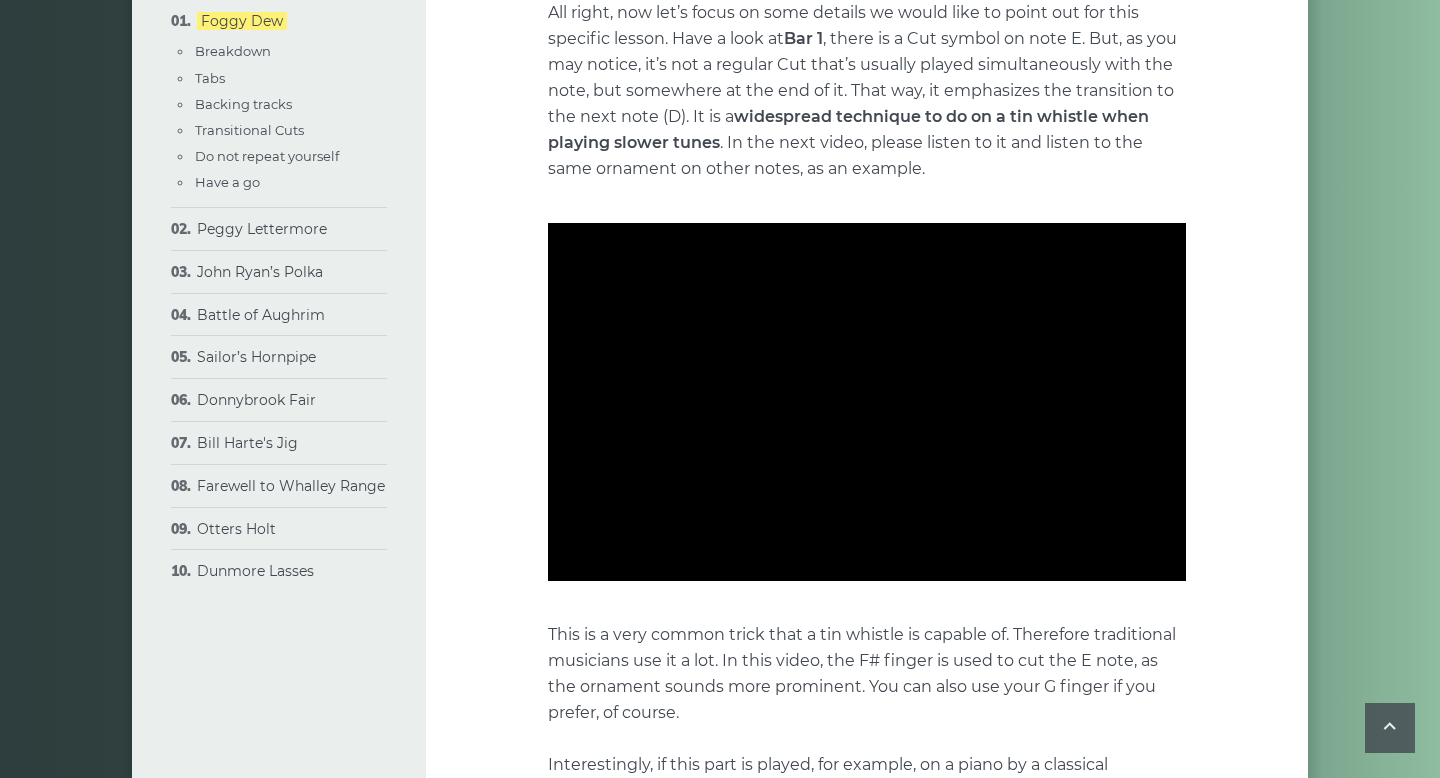 scroll, scrollTop: 3370, scrollLeft: 0, axis: vertical 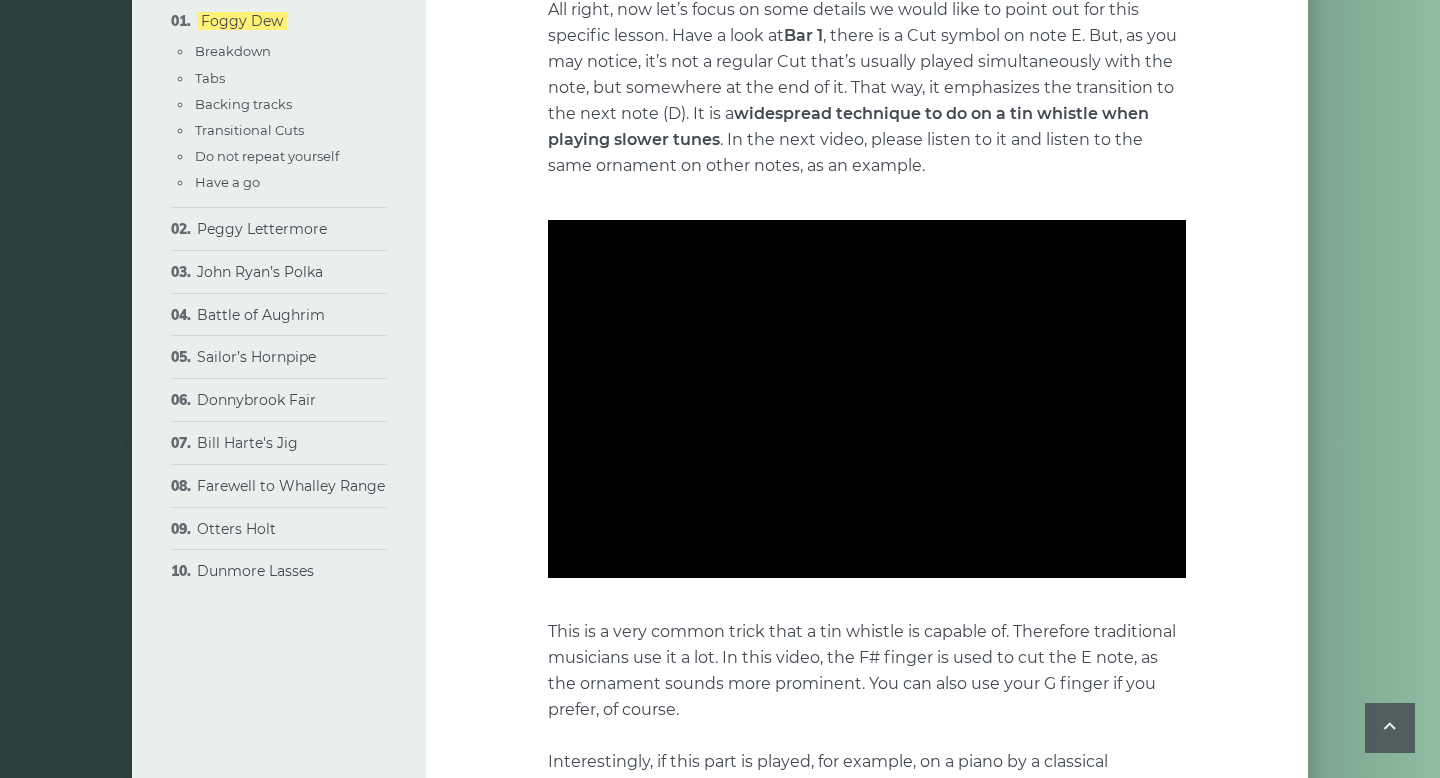 click at bounding box center (867, 399) 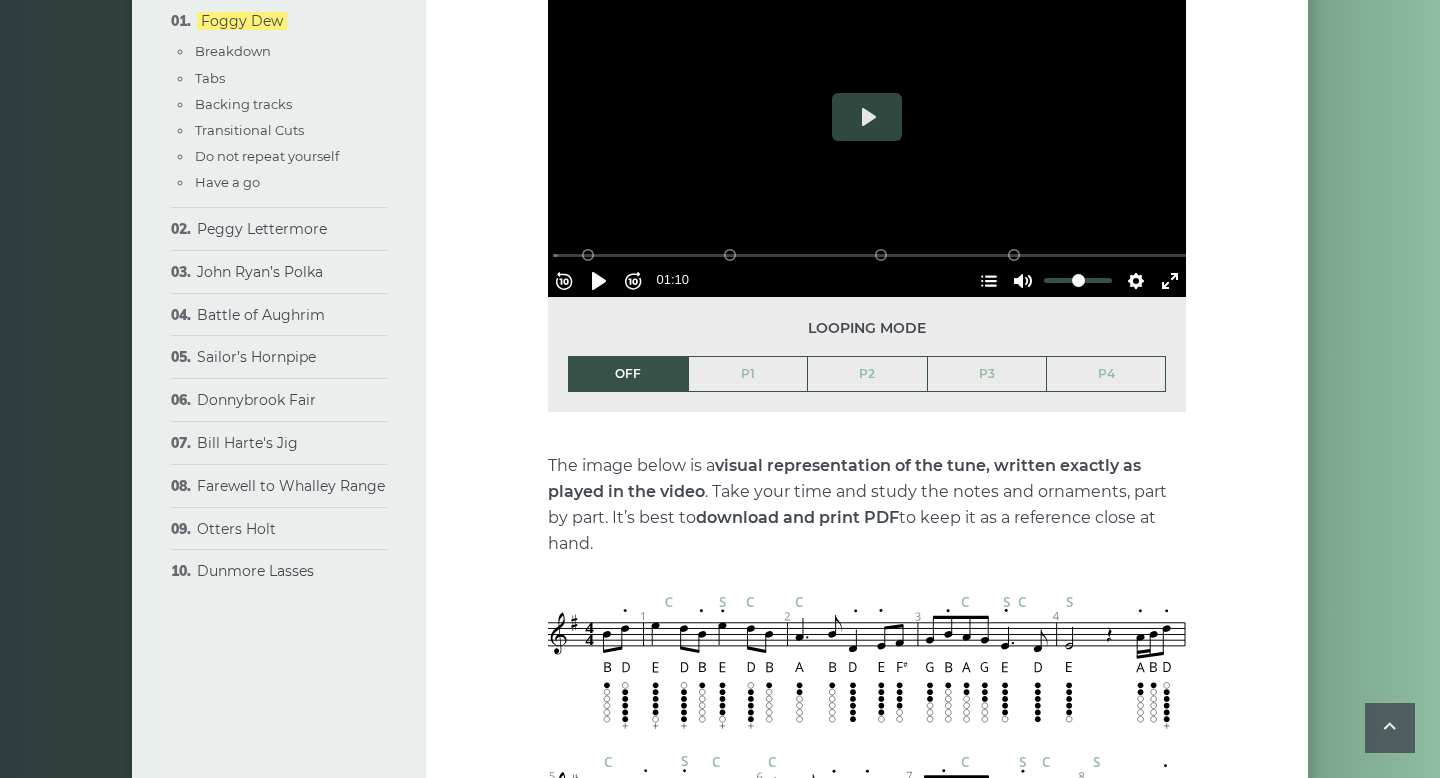 scroll, scrollTop: 1419, scrollLeft: 0, axis: vertical 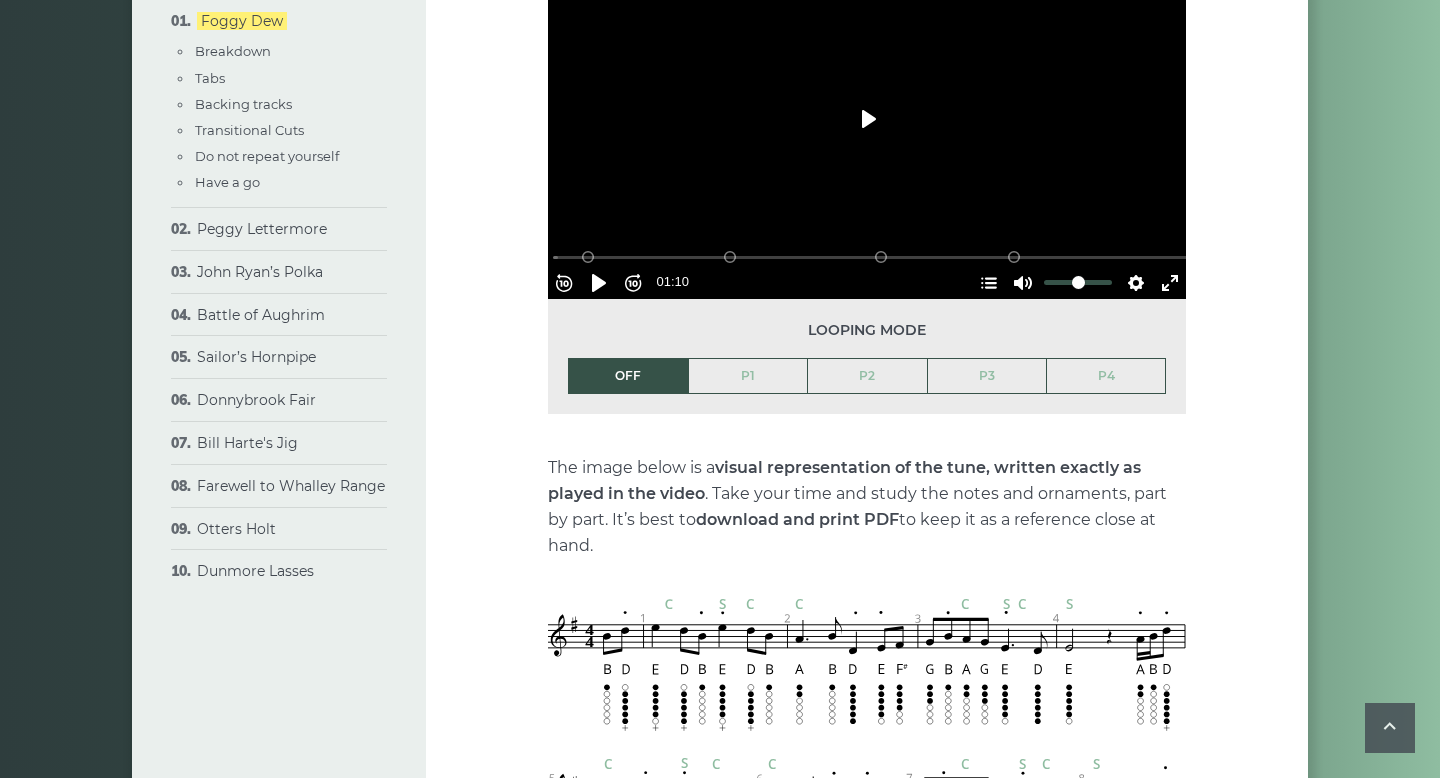 click on "Play" at bounding box center (867, 119) 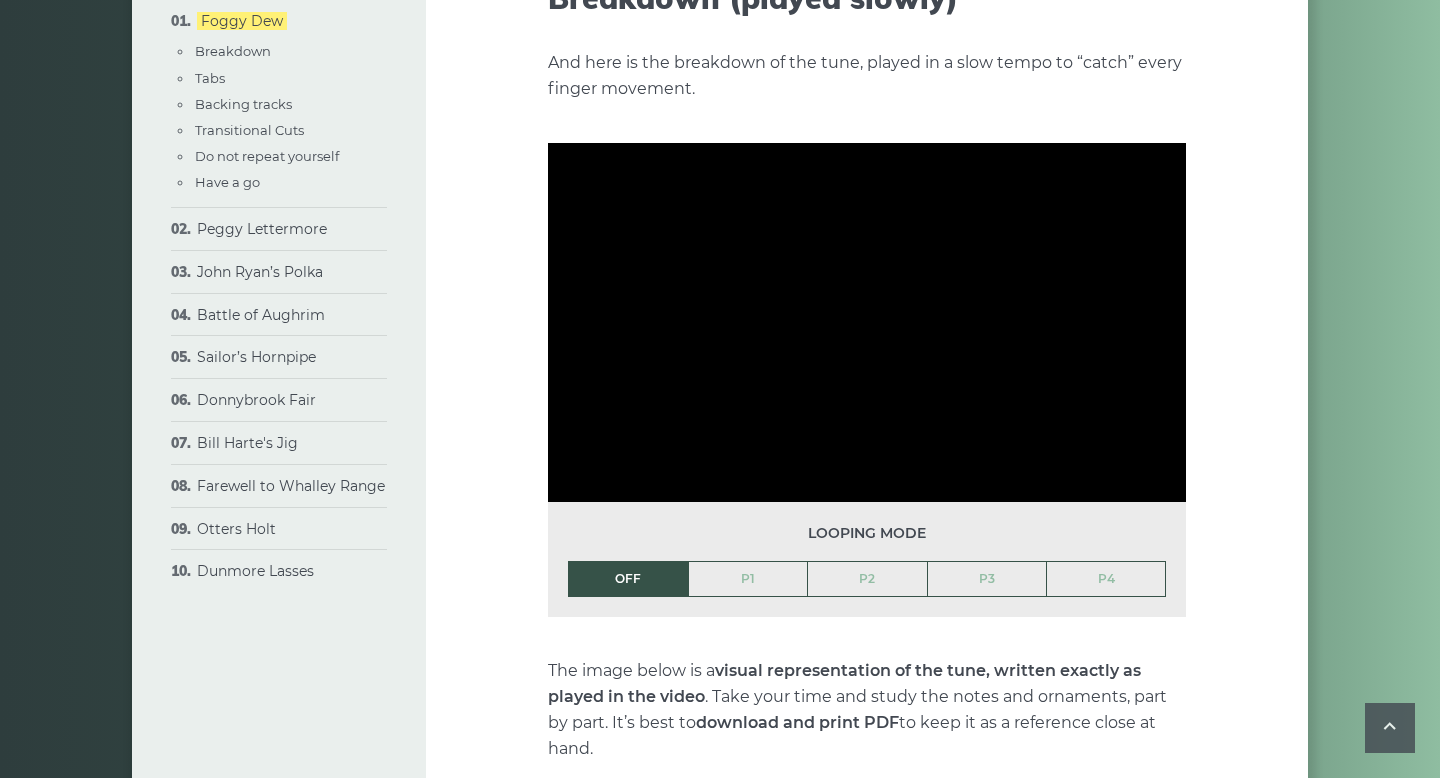 scroll, scrollTop: 1215, scrollLeft: 0, axis: vertical 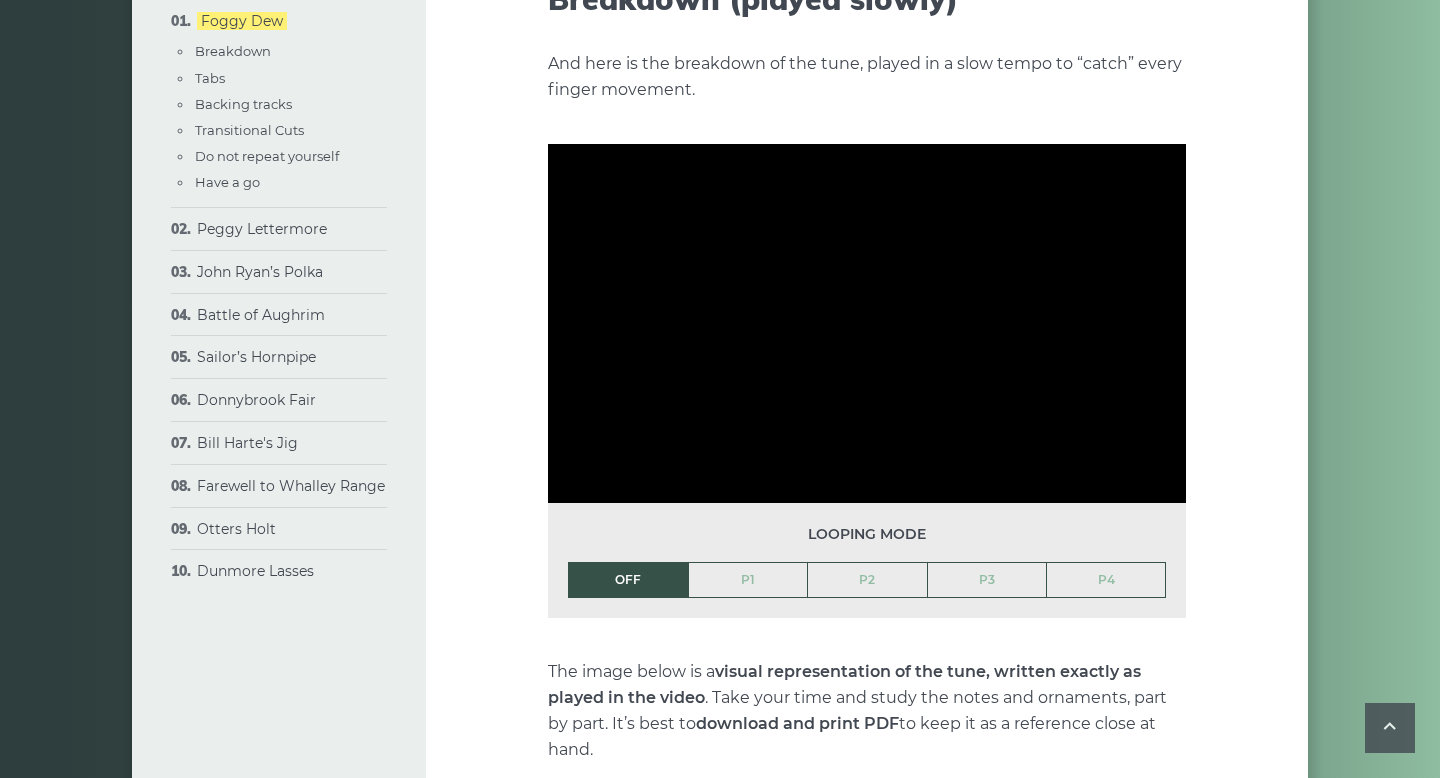 click on "P1" at bounding box center (748, 580) 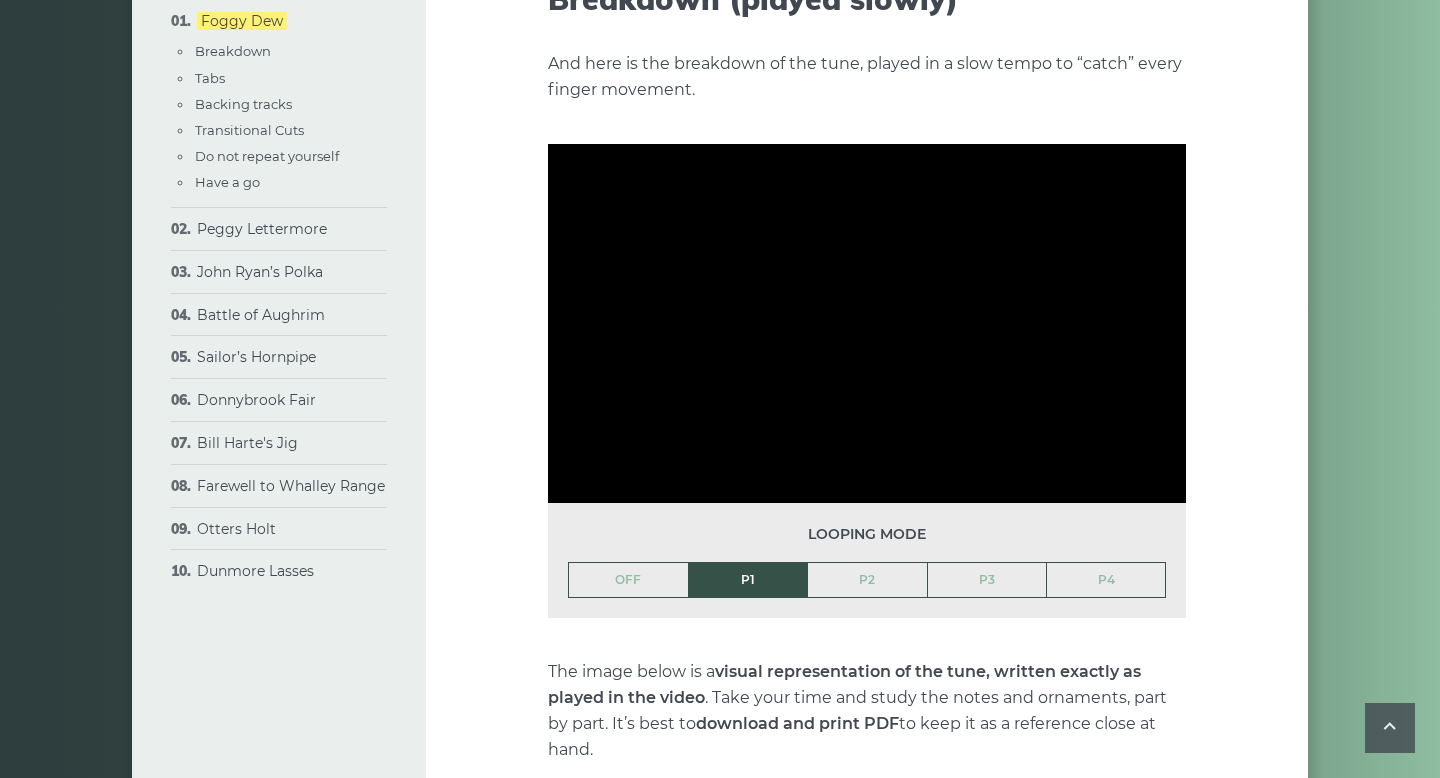 click at bounding box center [867, 323] 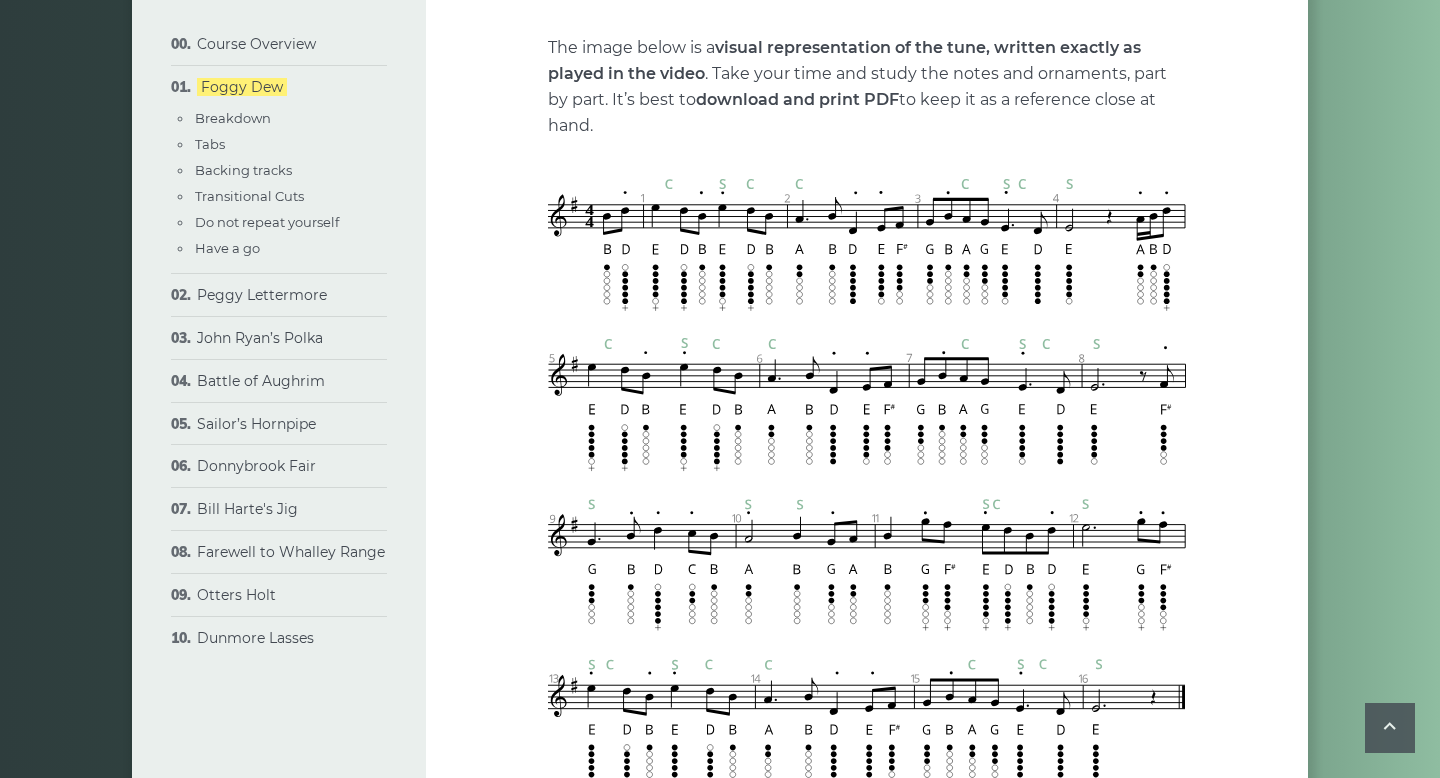 scroll, scrollTop: 1838, scrollLeft: 0, axis: vertical 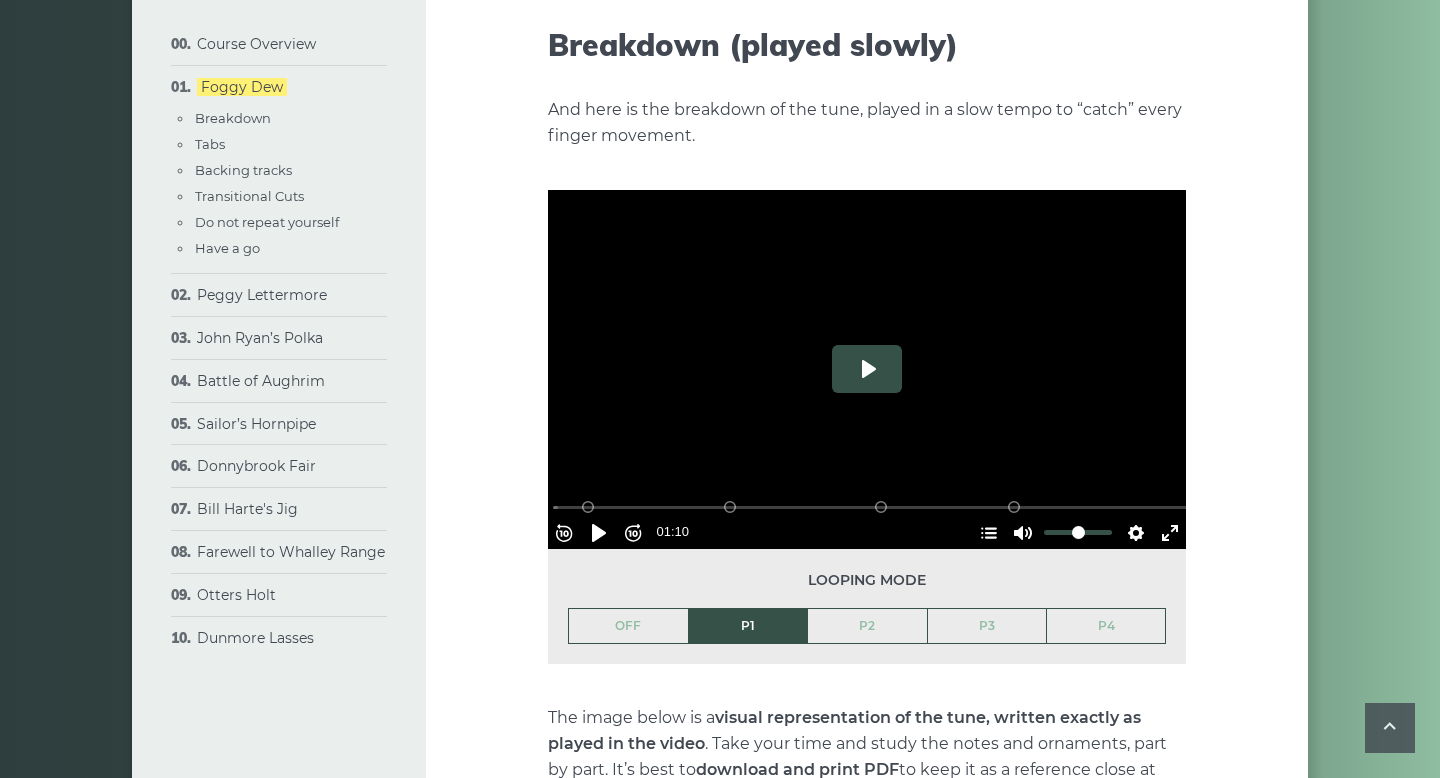 click on "Play" at bounding box center (867, 369) 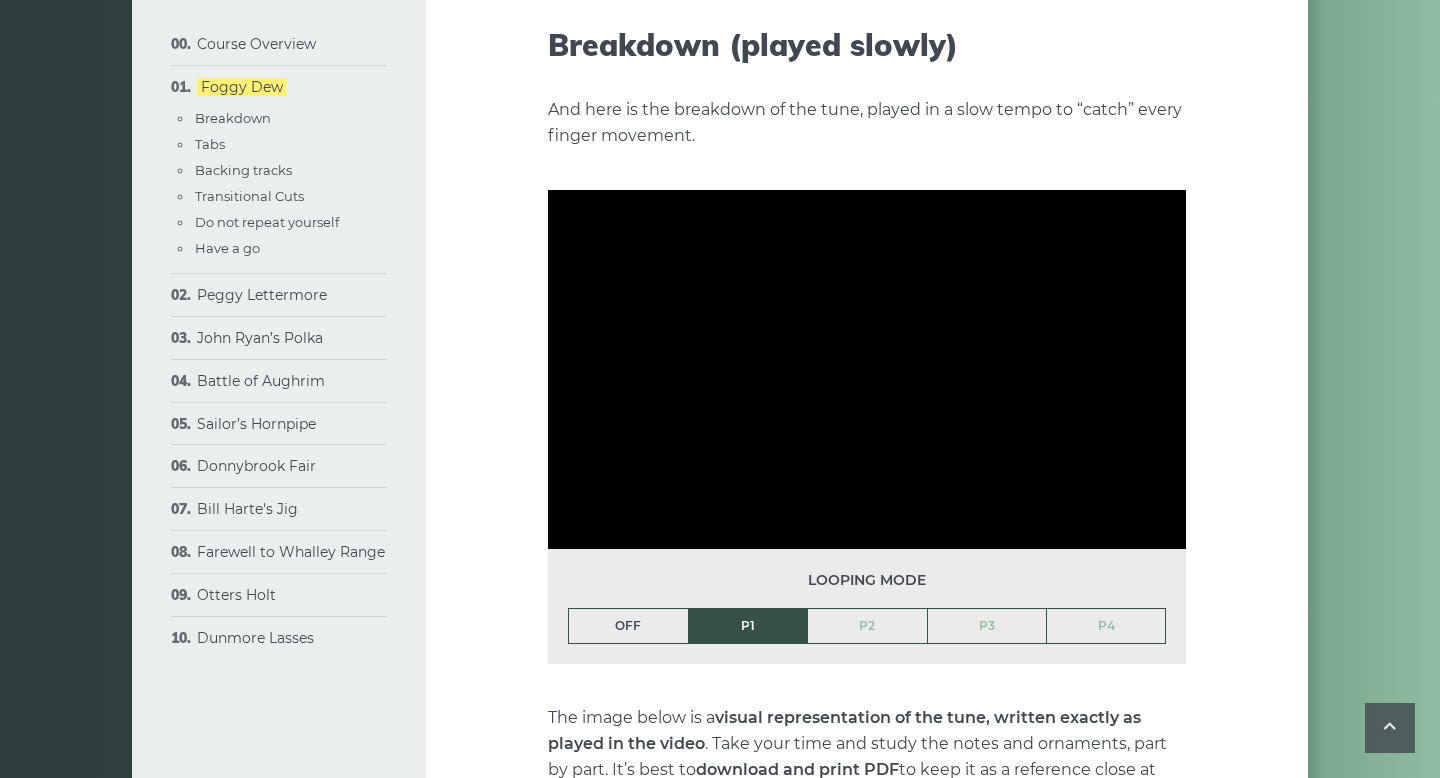 click on "OFF" at bounding box center (628, 626) 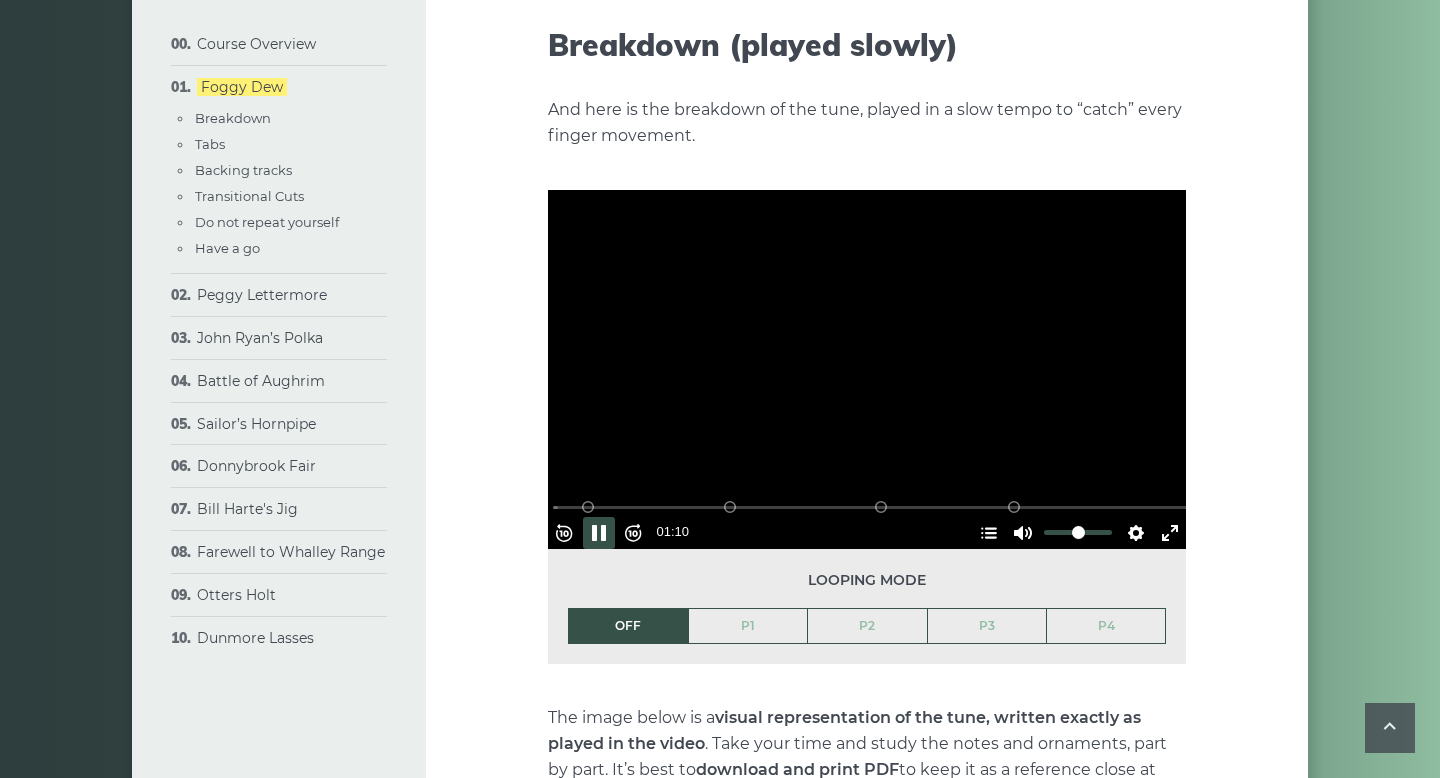 click on "Pause Play" at bounding box center [599, 533] 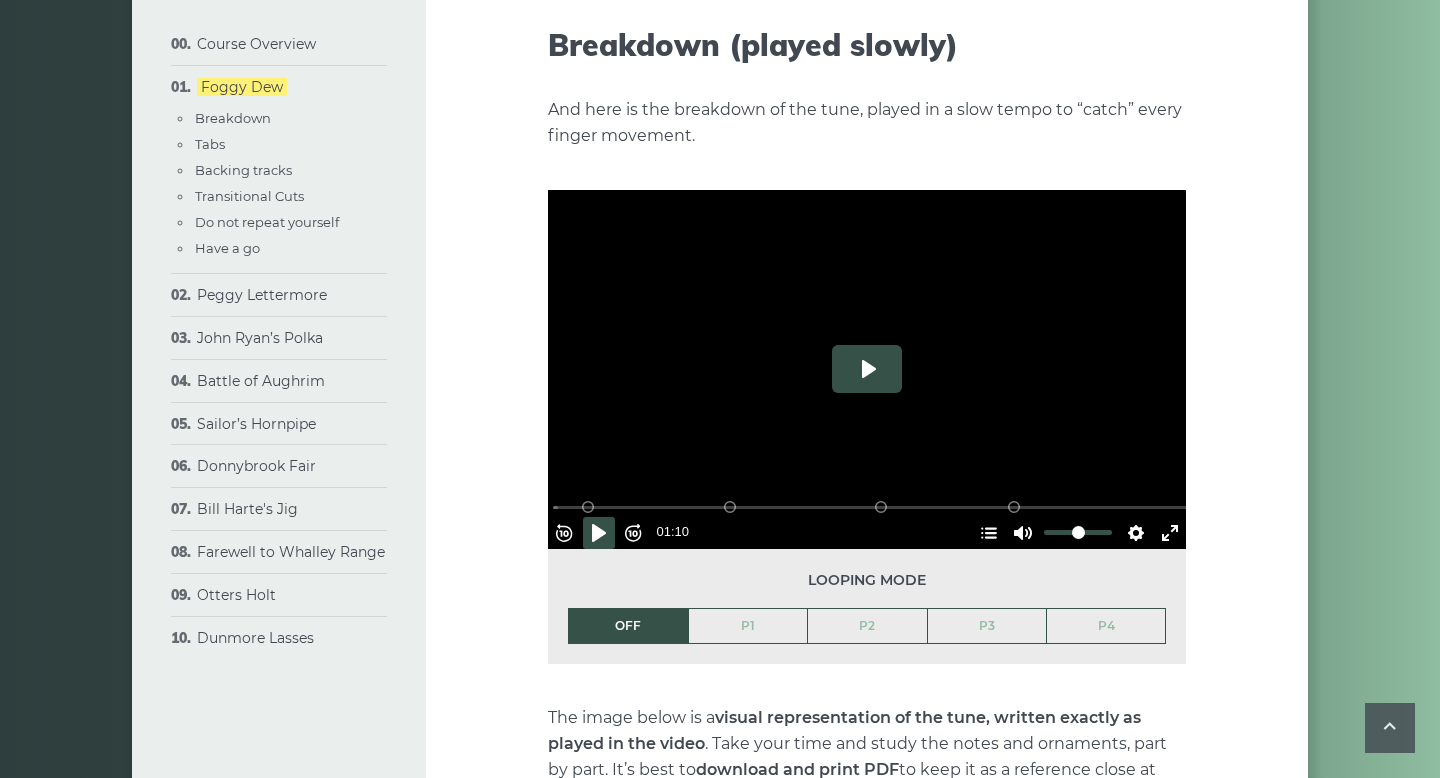 click on "Play" at bounding box center [867, 369] 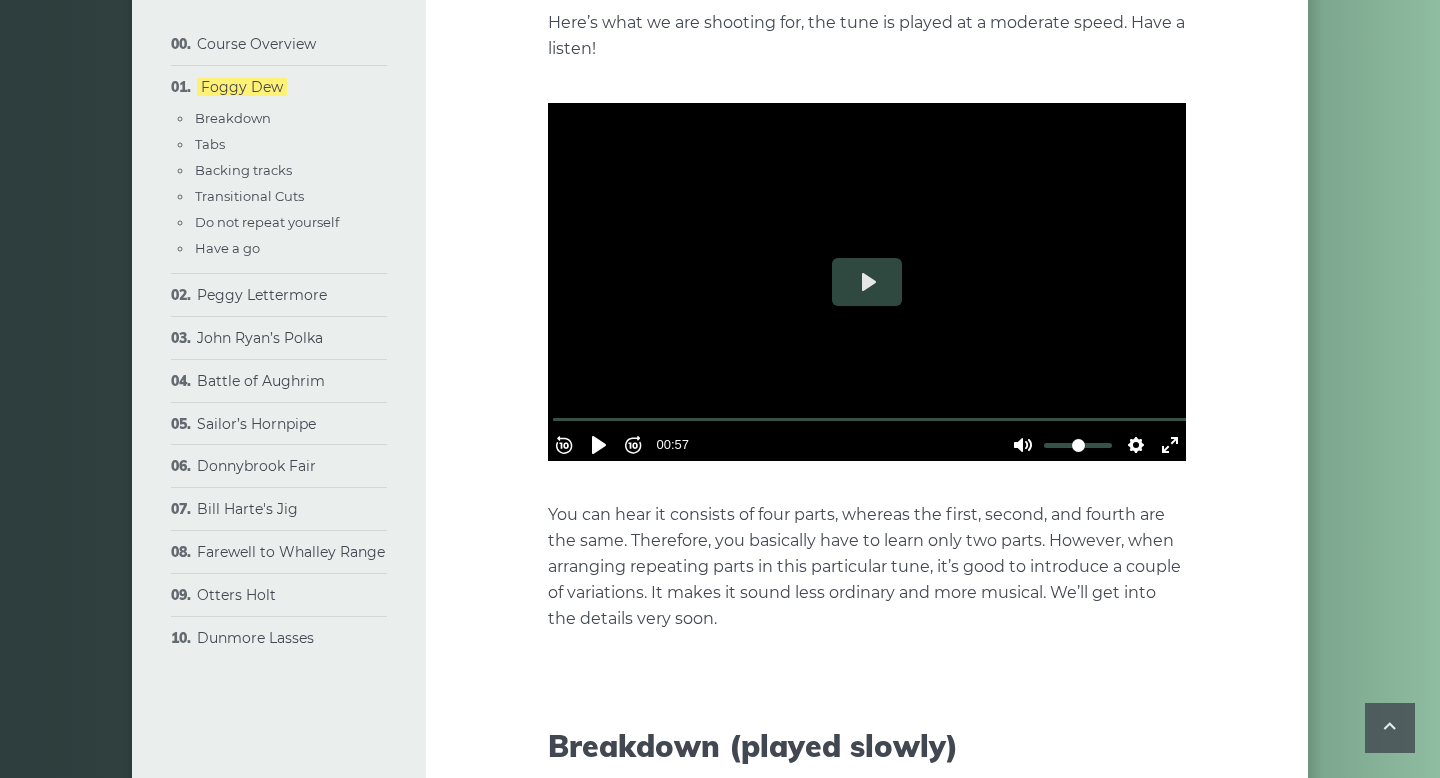 scroll, scrollTop: 456, scrollLeft: 0, axis: vertical 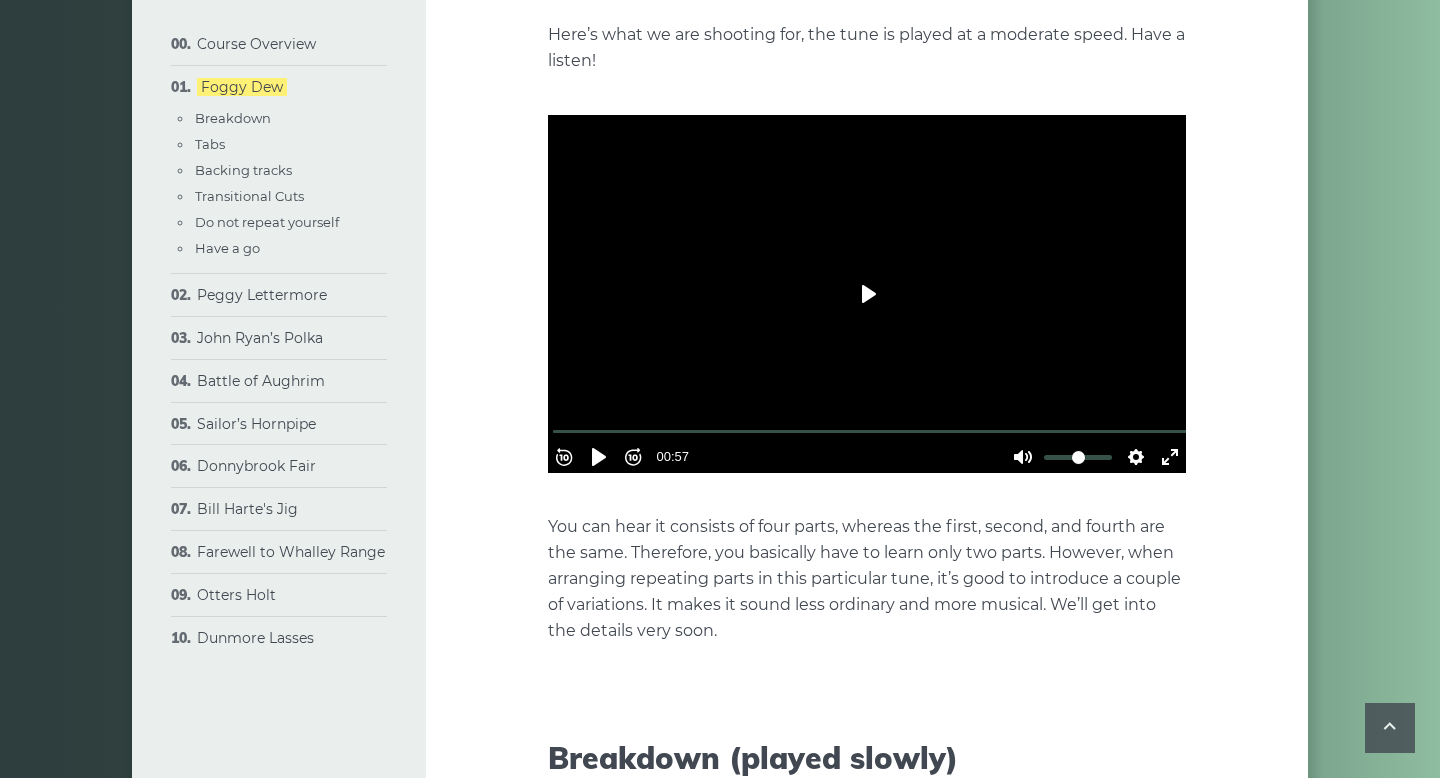click on "Play" at bounding box center [867, 294] 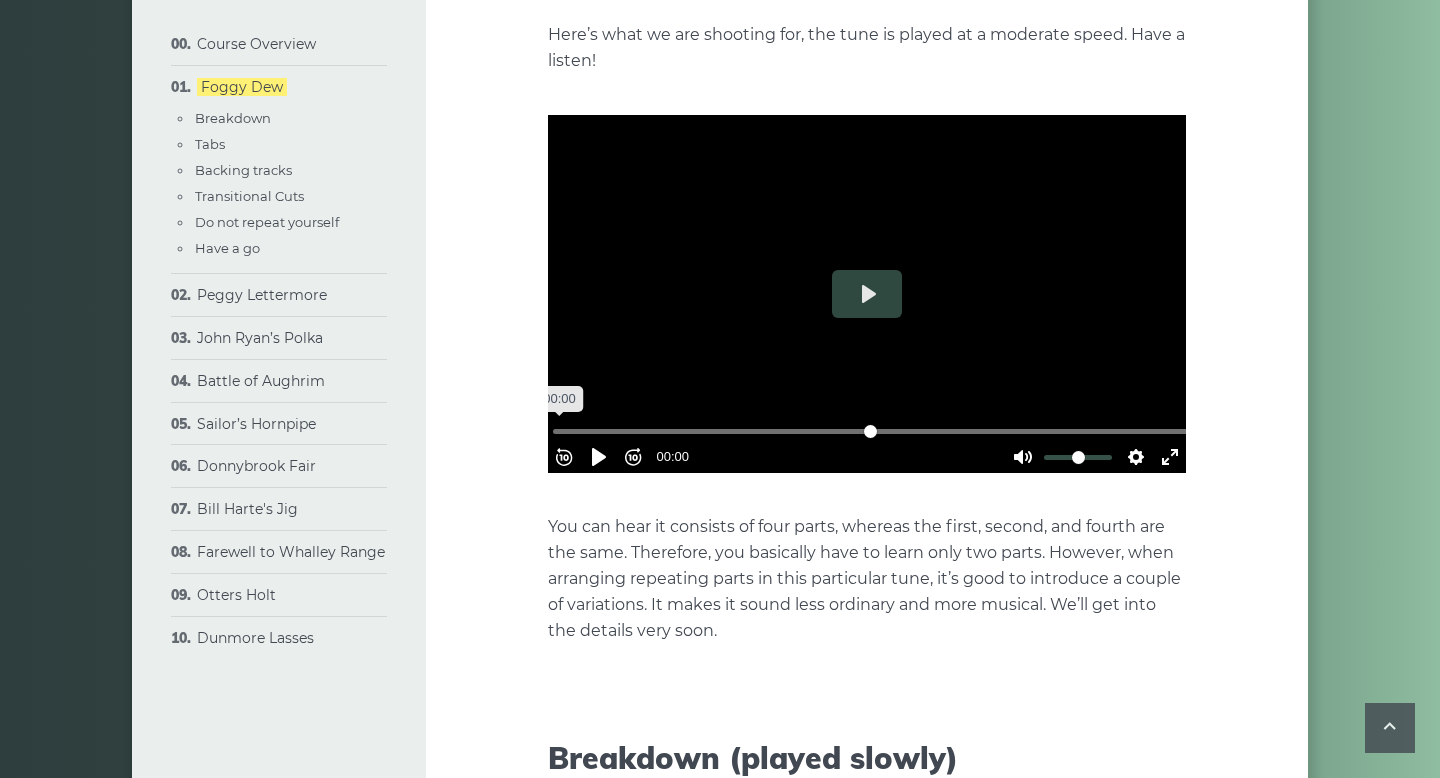 drag, startPoint x: 874, startPoint y: 420, endPoint x: 540, endPoint y: 440, distance: 334.59827 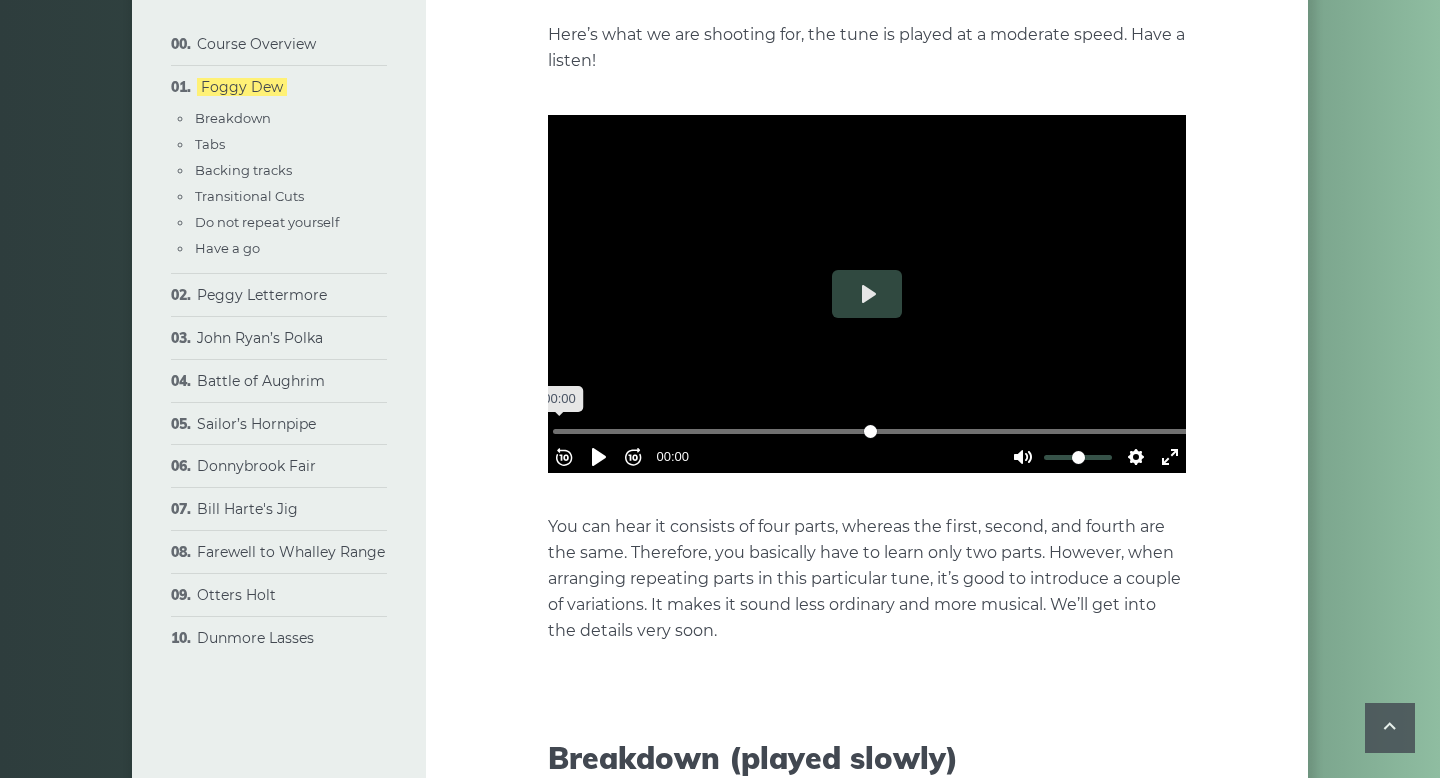 click at bounding box center (871, 431) 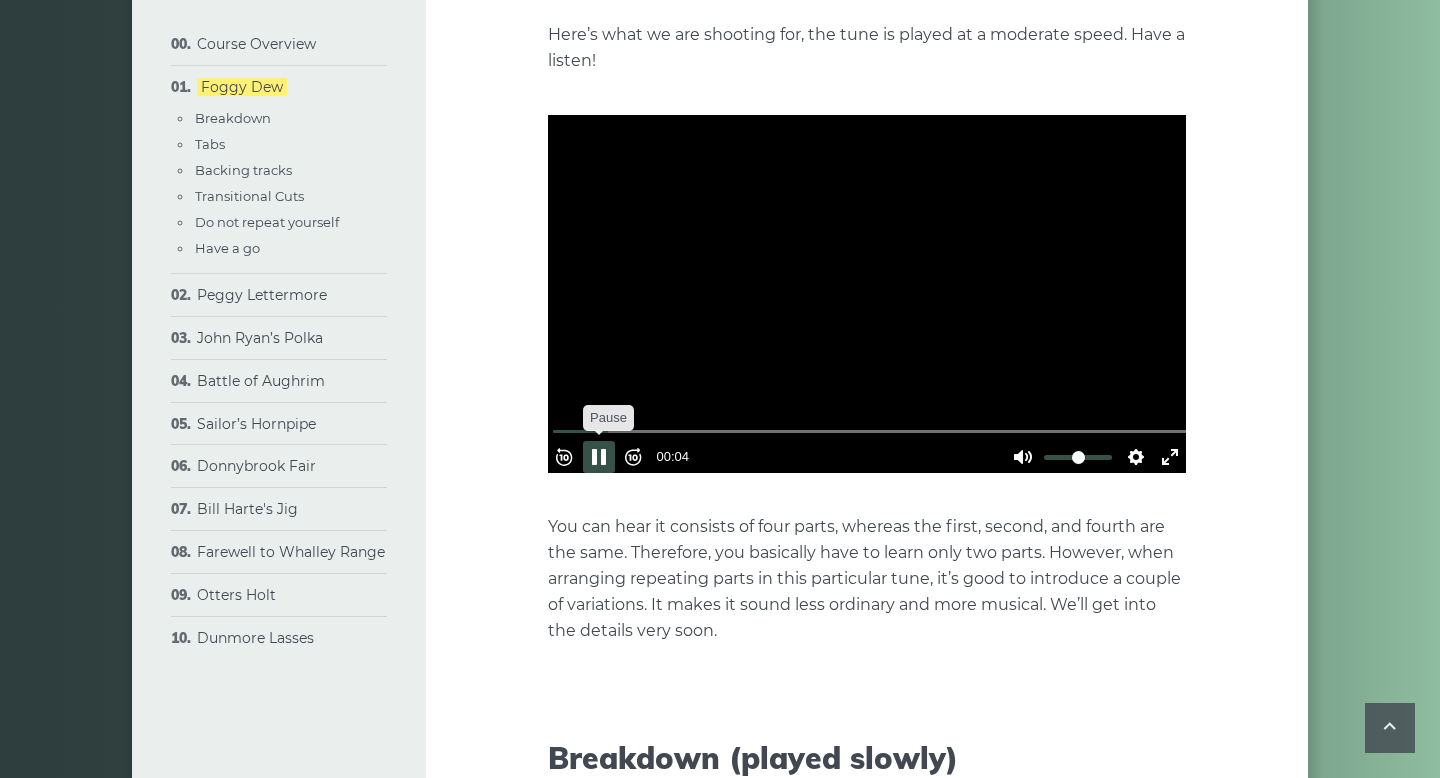 click on "Pause Play" at bounding box center [599, 457] 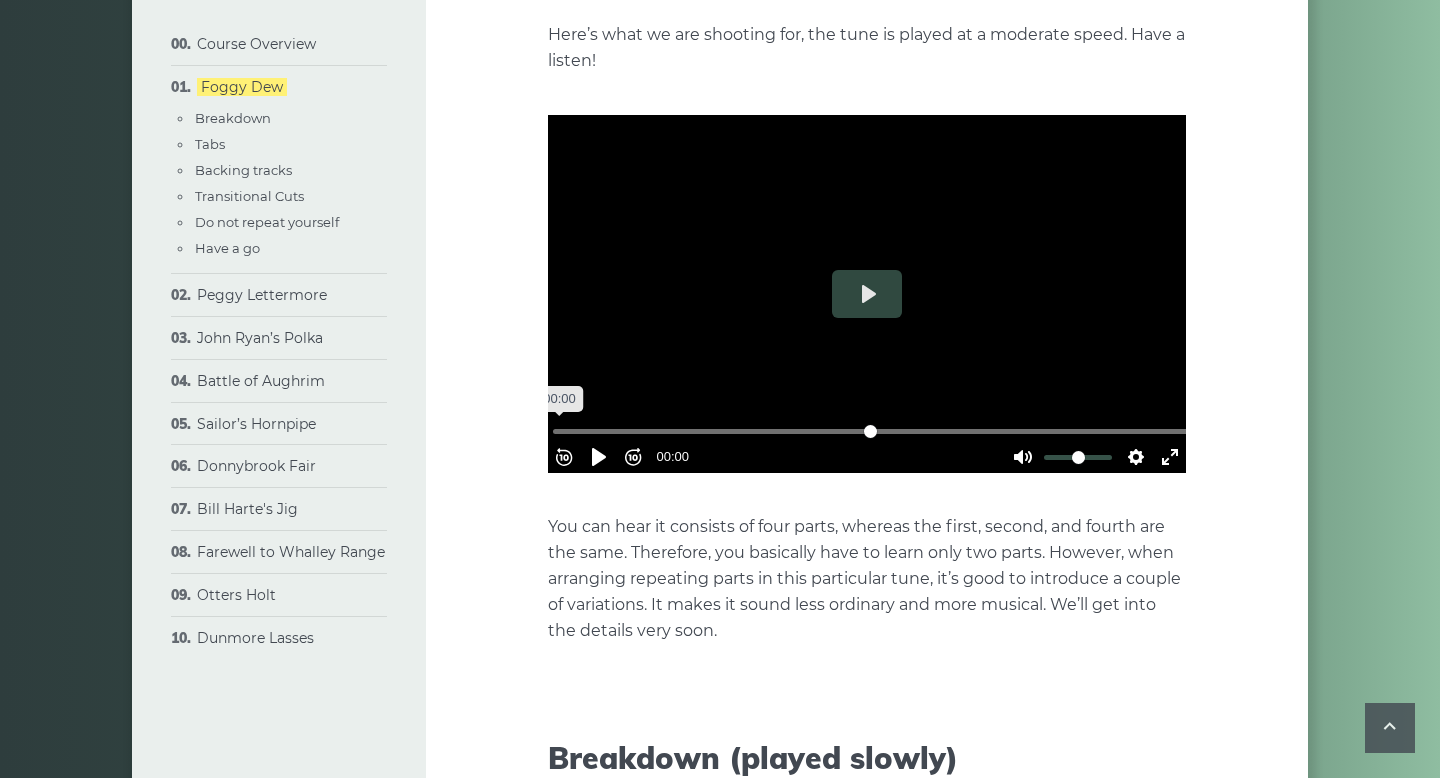 drag, startPoint x: 624, startPoint y: 423, endPoint x: 550, endPoint y: 435, distance: 74.96666 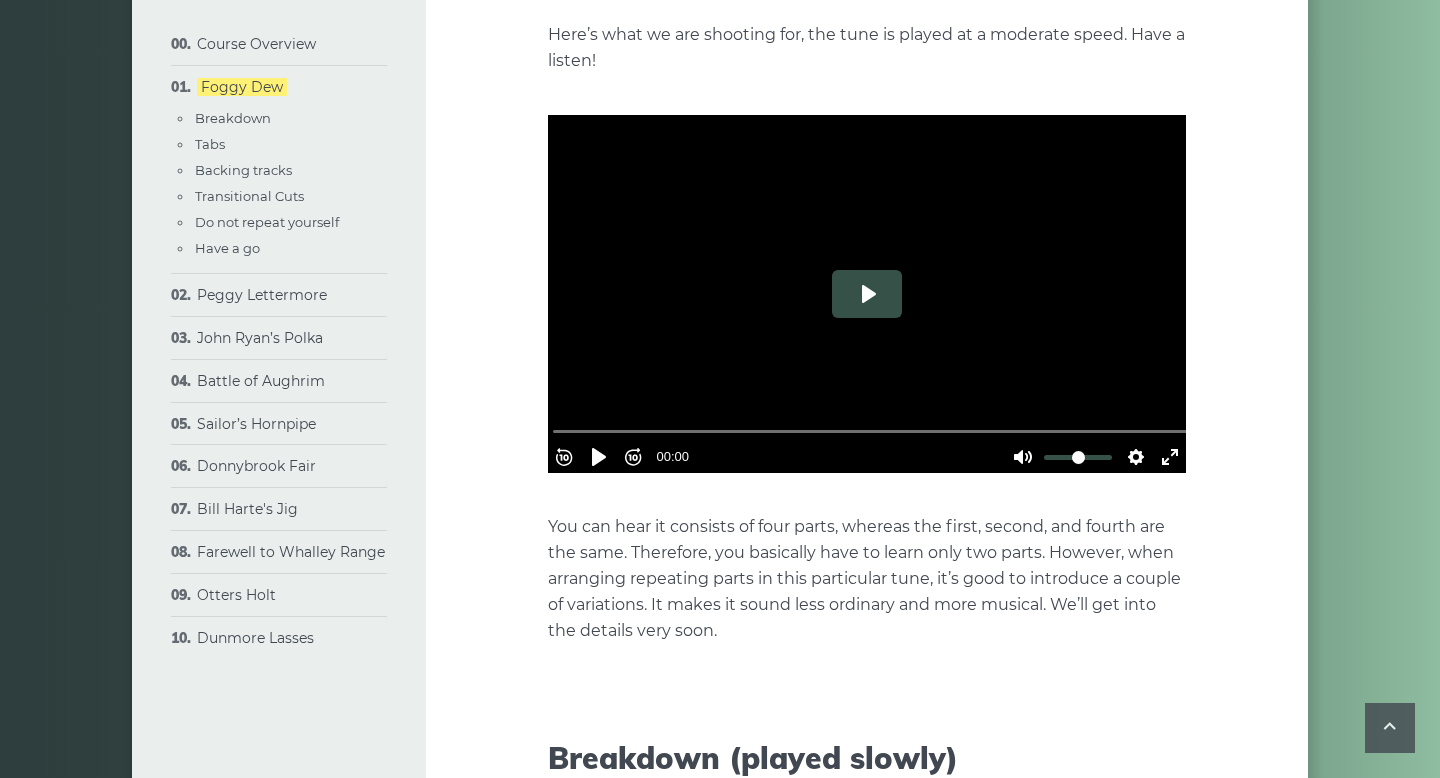 click on "Play" at bounding box center (867, 294) 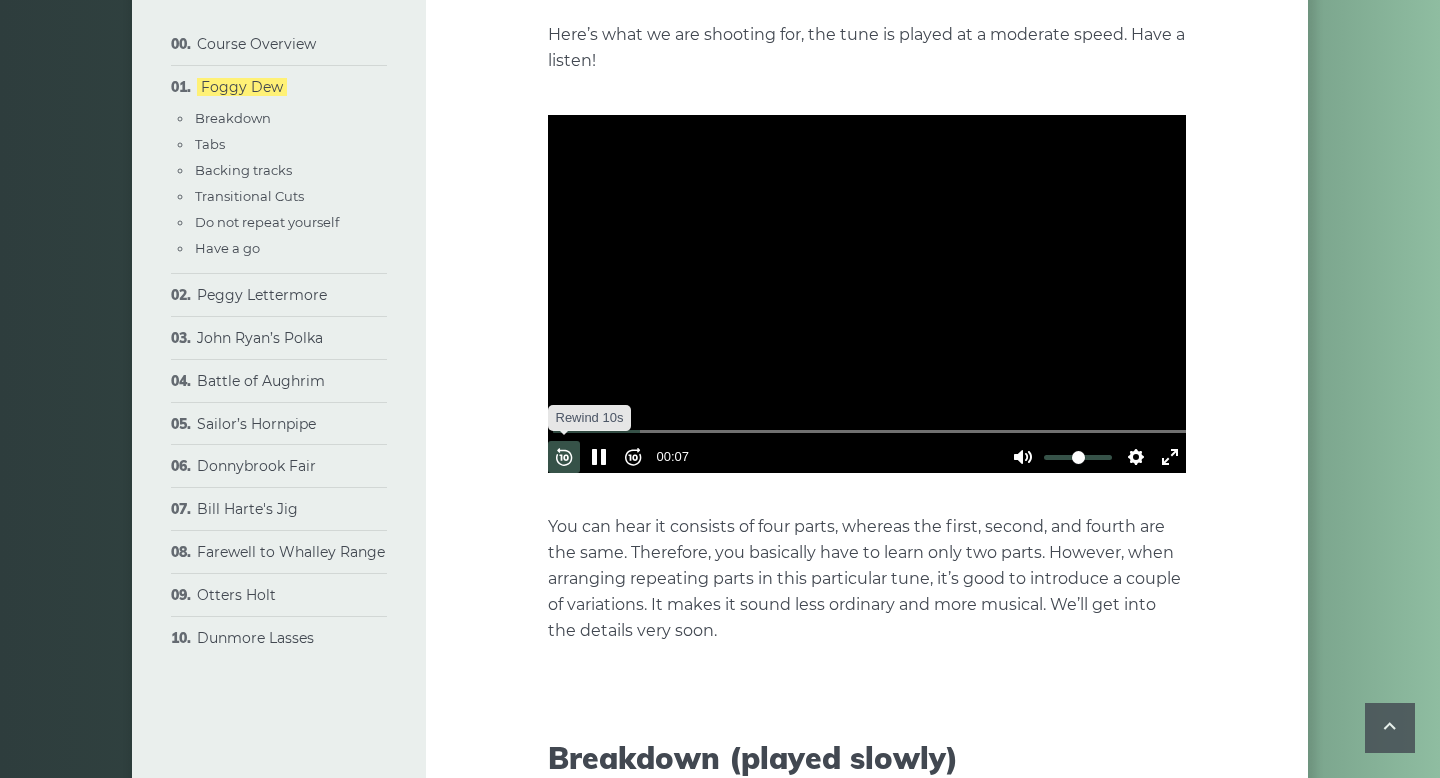 click on "Rewind 10s" at bounding box center [564, 457] 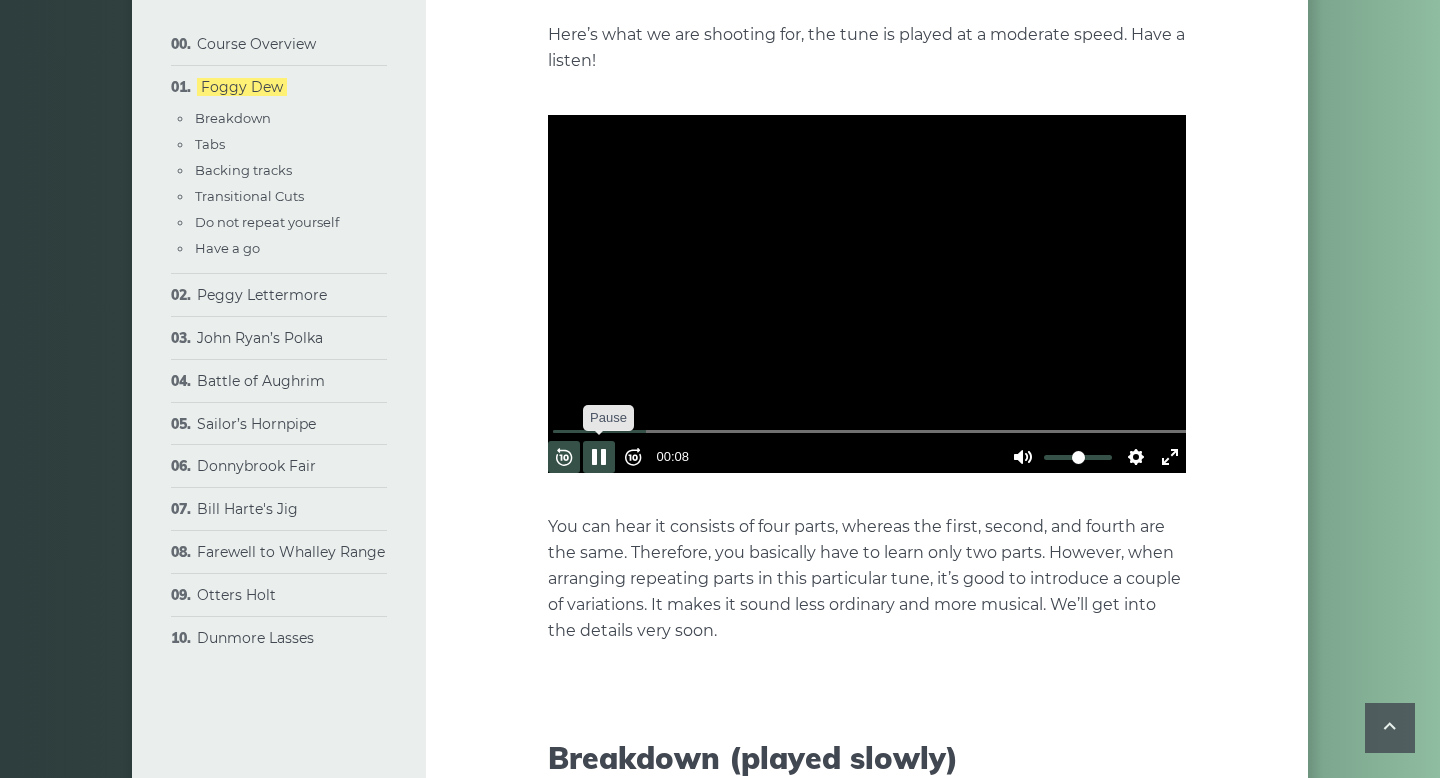click on "Pause Play" at bounding box center [599, 457] 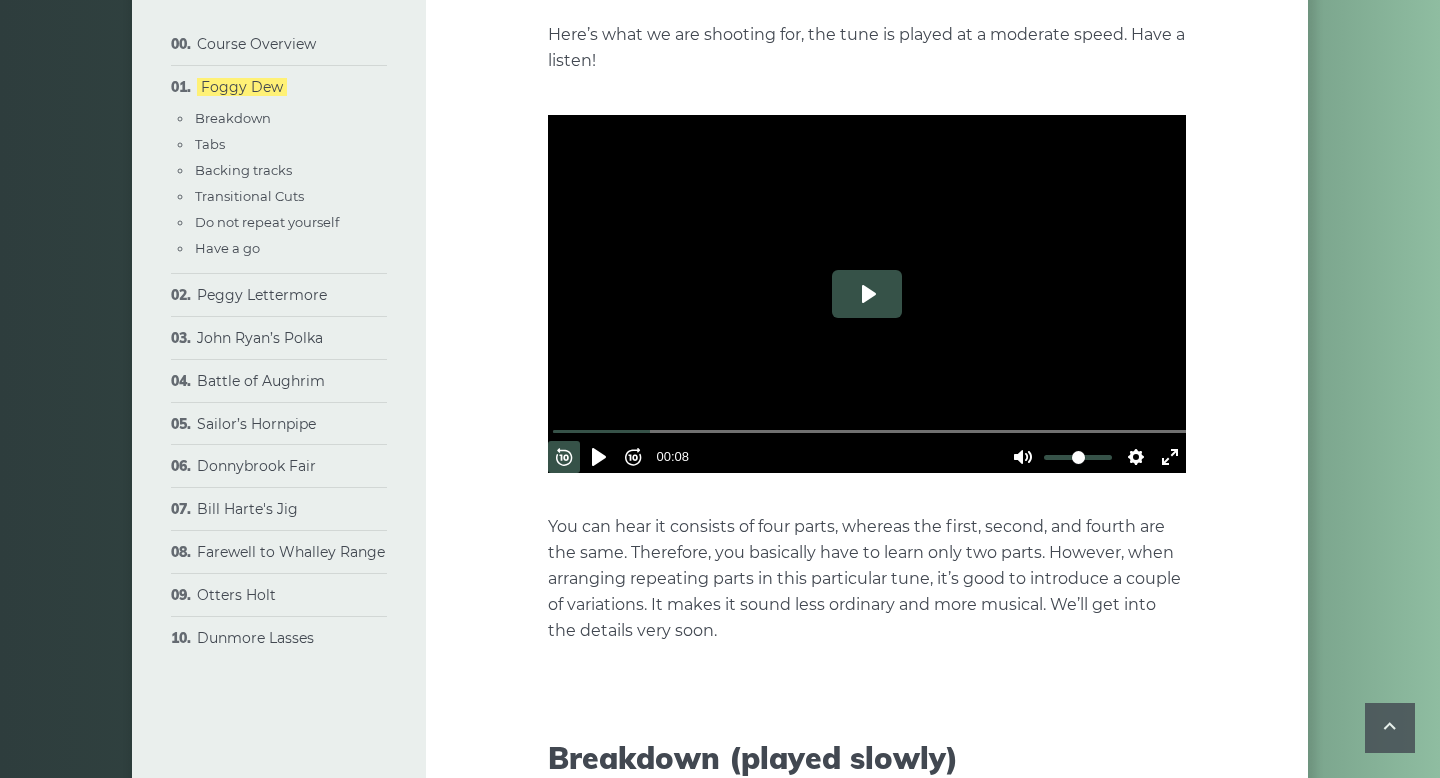 click on "Play" at bounding box center (867, 294) 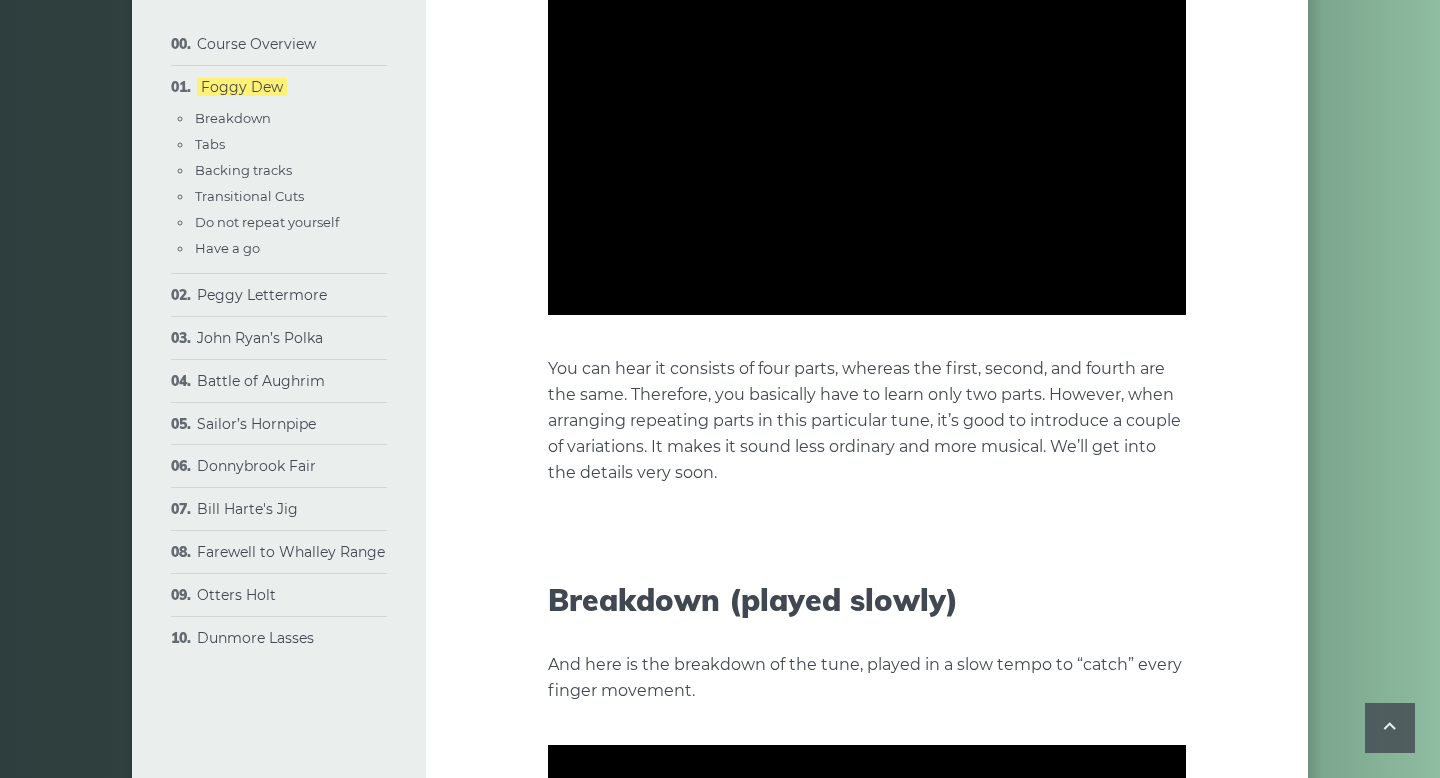 scroll, scrollTop: 611, scrollLeft: 0, axis: vertical 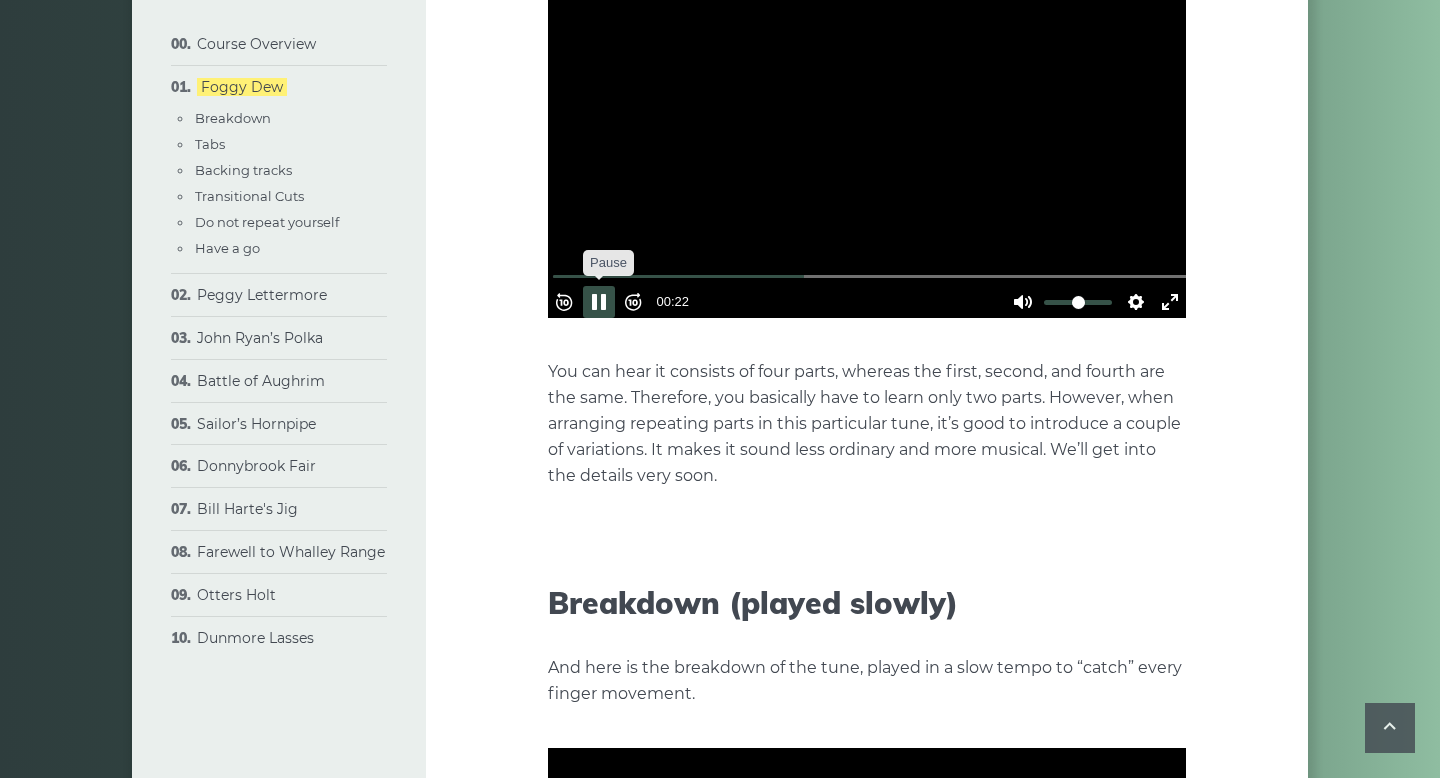 click on "Pause Play" at bounding box center (599, 302) 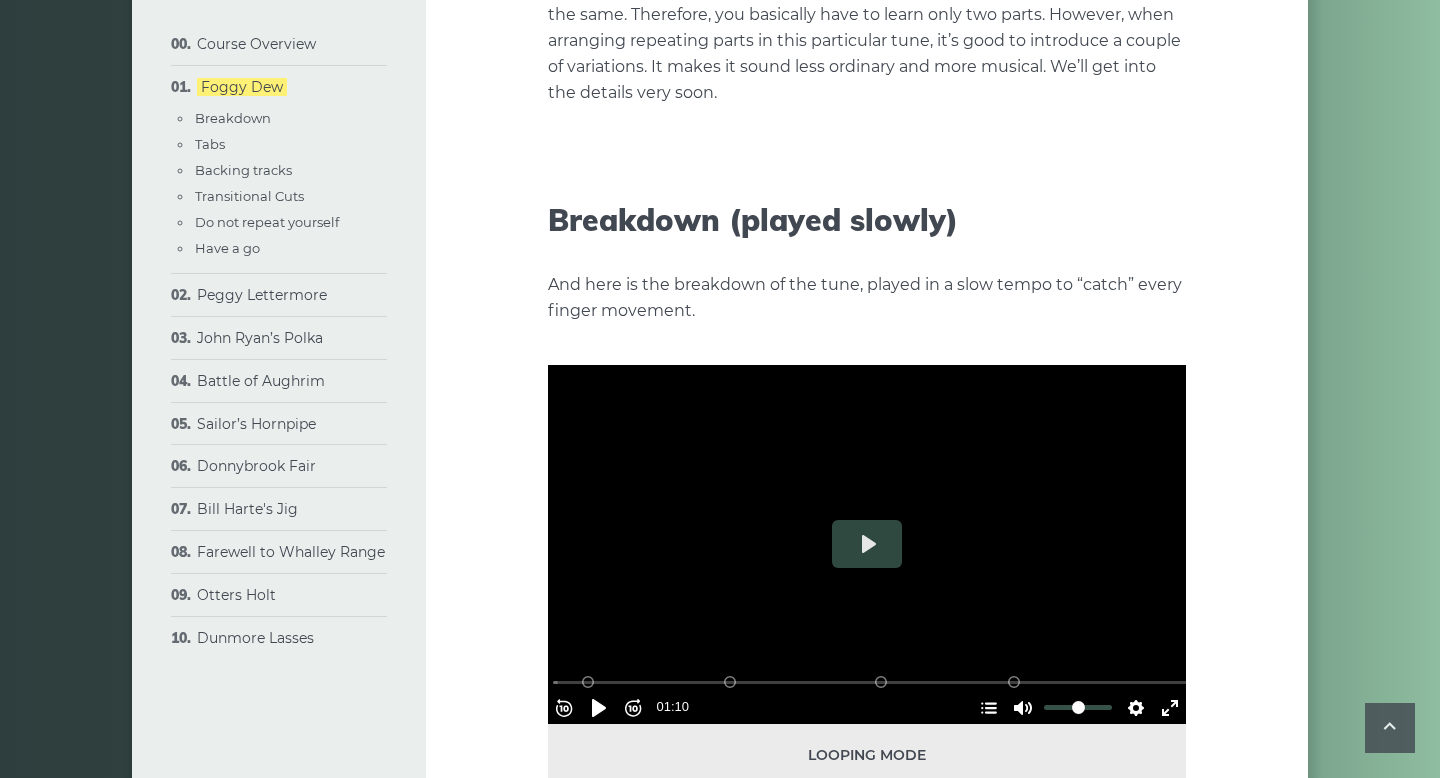 scroll, scrollTop: 1014, scrollLeft: 0, axis: vertical 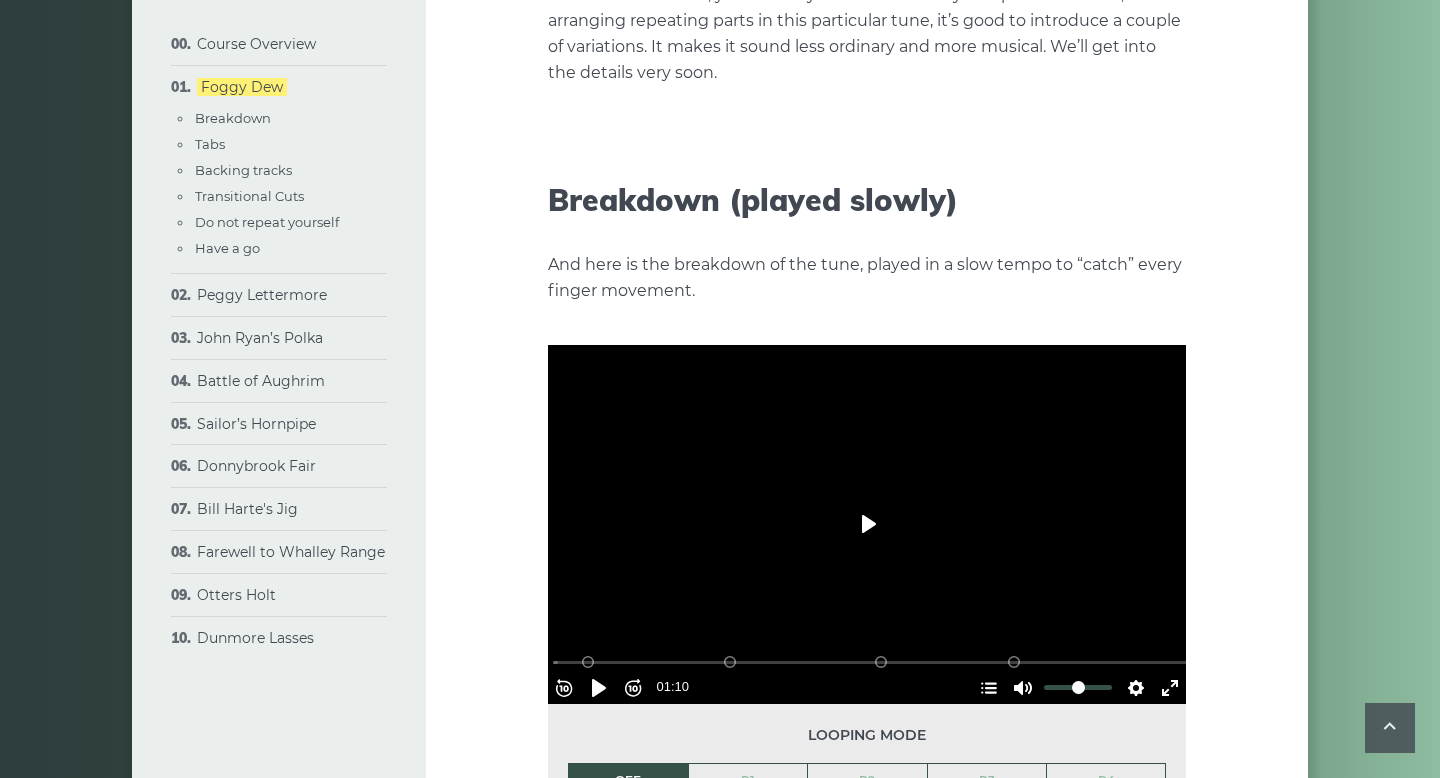 click on "Play" at bounding box center (867, 524) 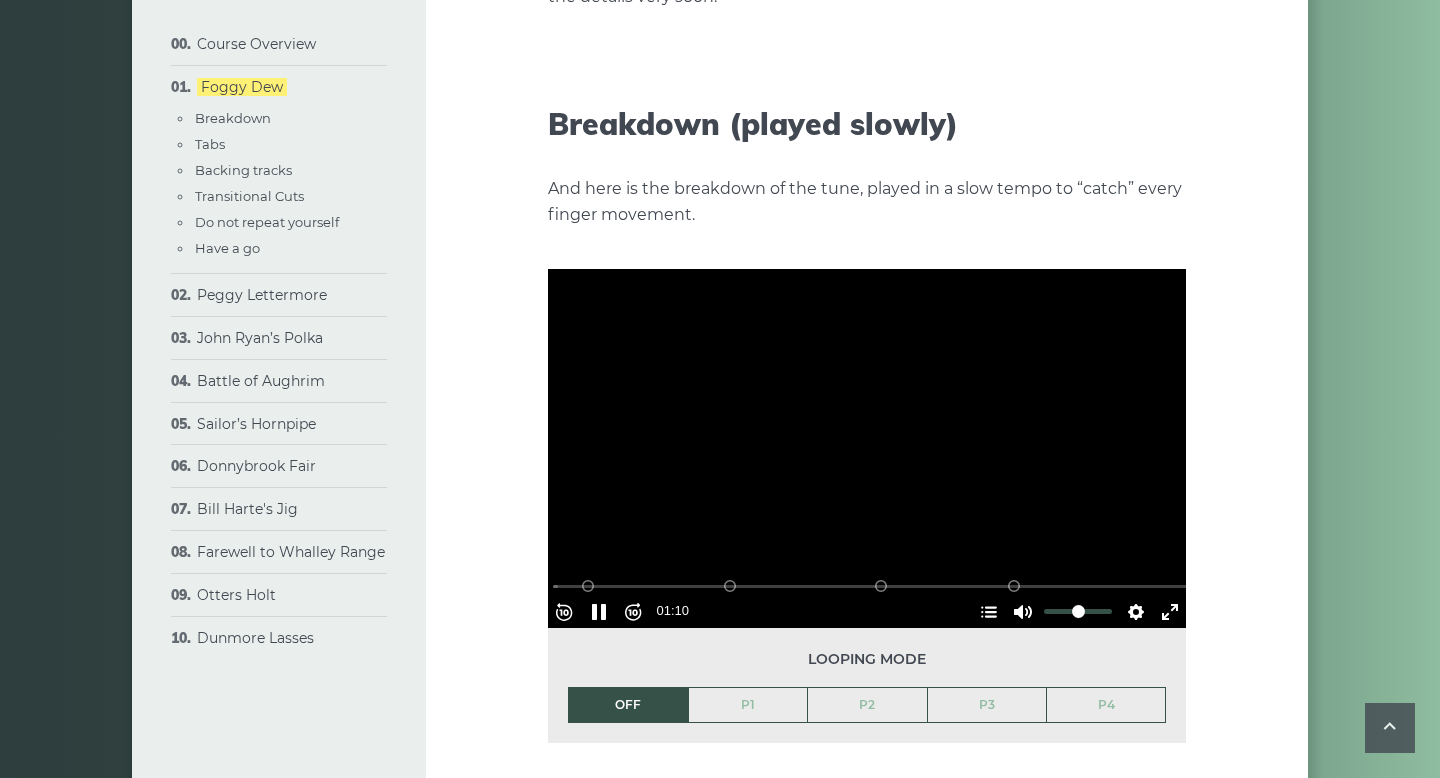 scroll, scrollTop: 1108, scrollLeft: 0, axis: vertical 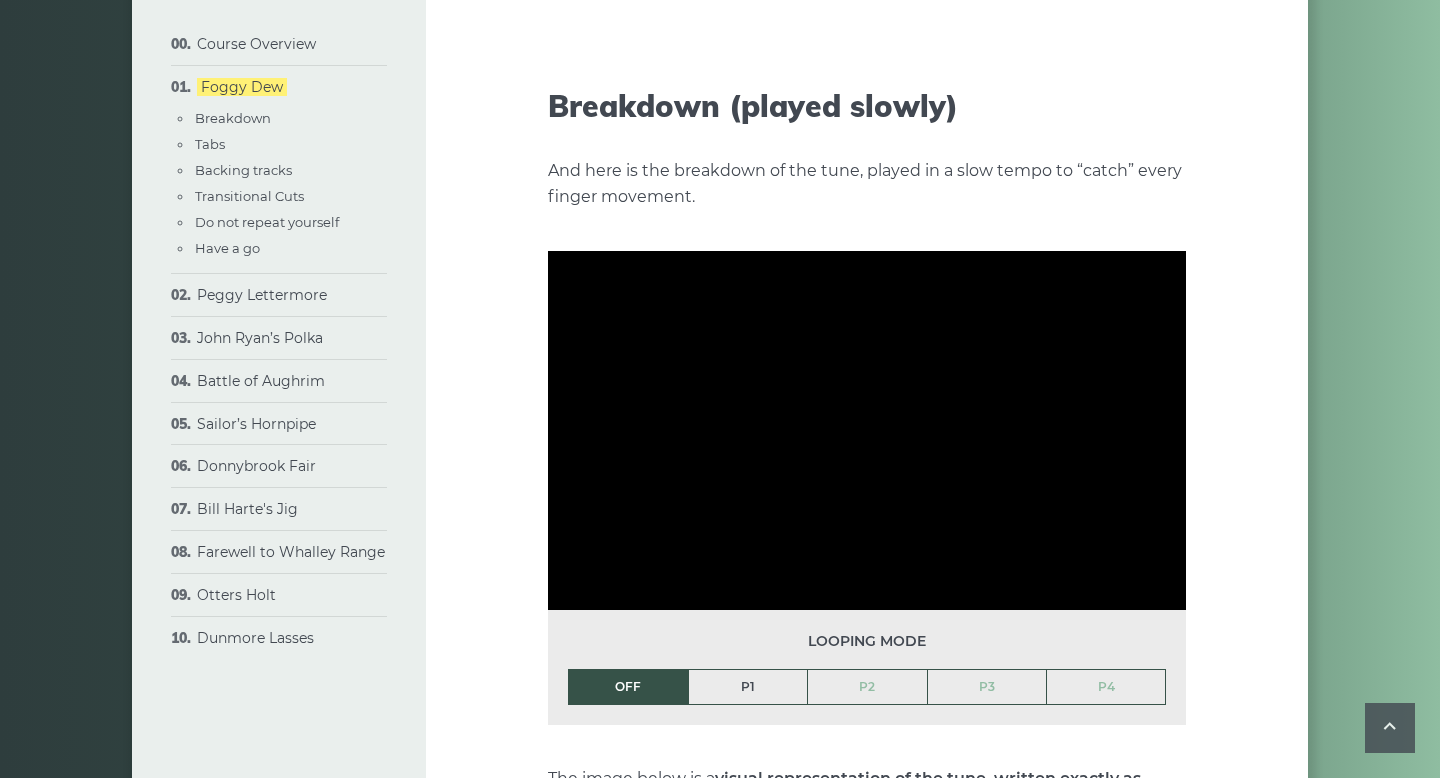 click on "P1" at bounding box center (748, 687) 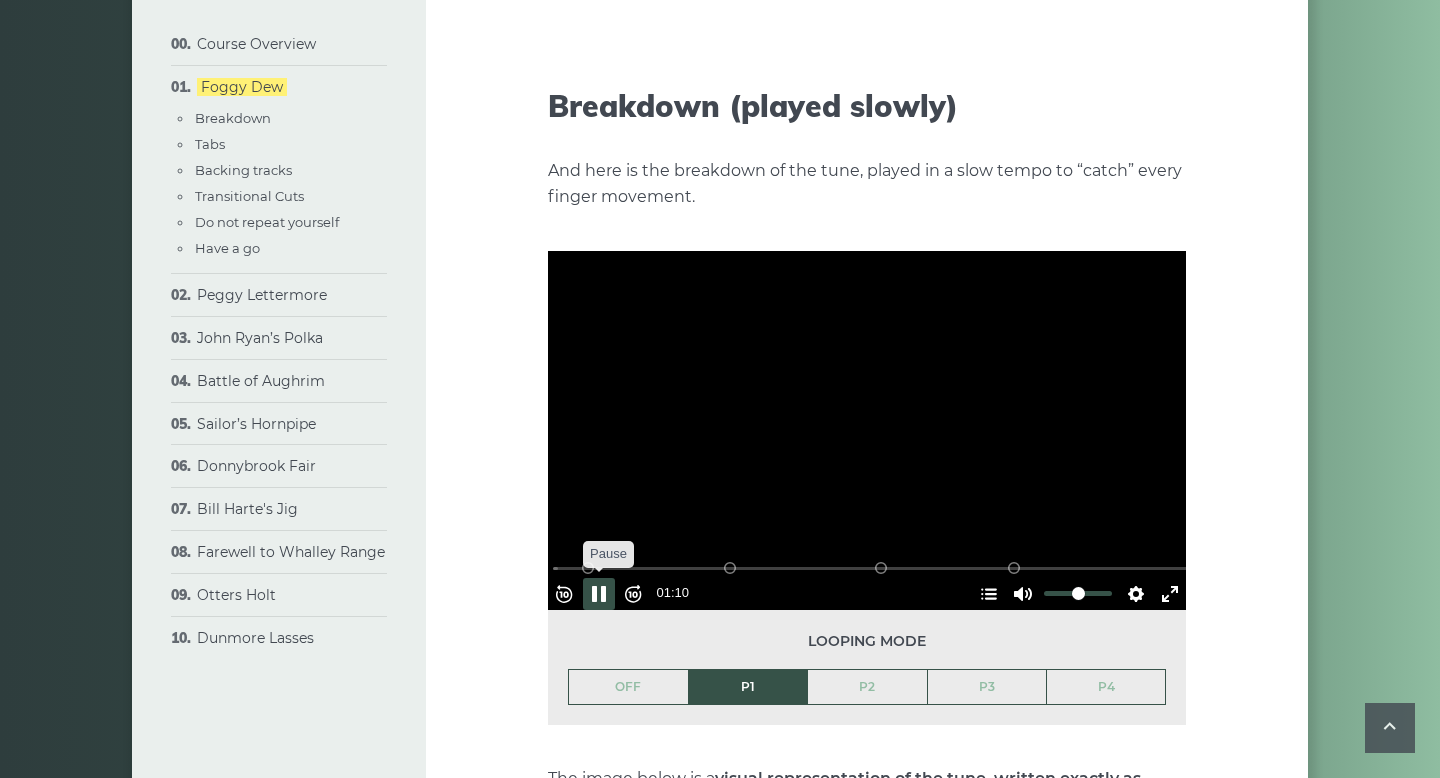 click on "Pause Play" at bounding box center (599, 594) 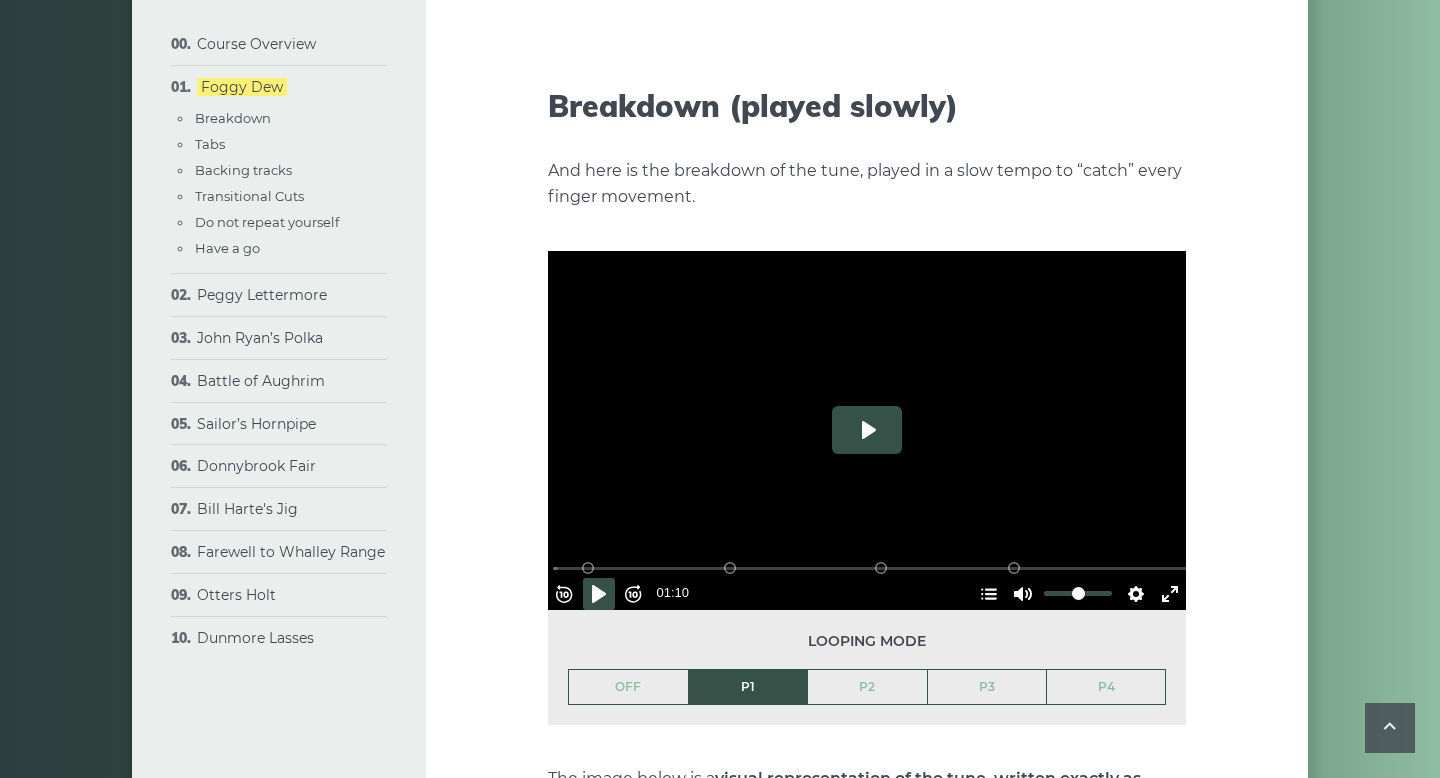 click on "Play" at bounding box center (867, 430) 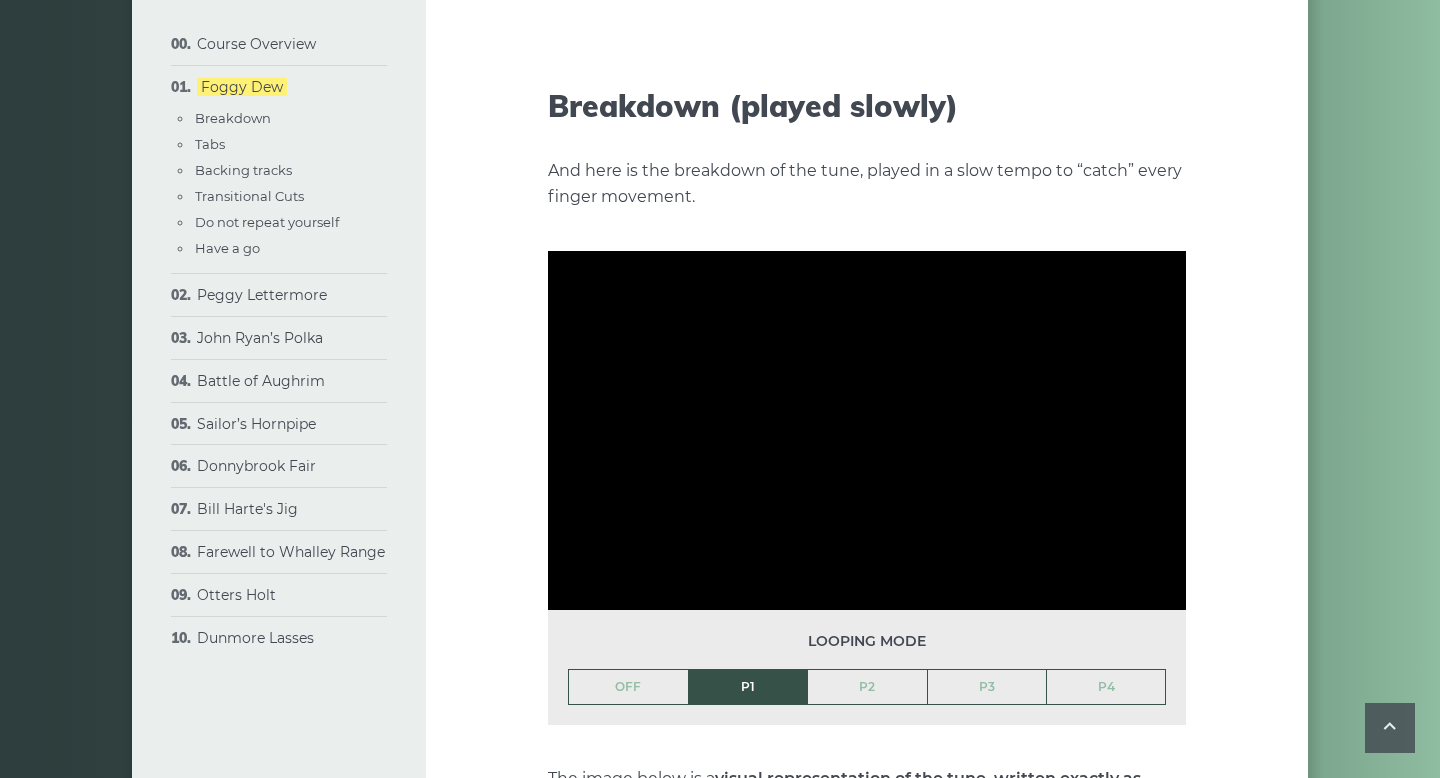 click at bounding box center [867, 430] 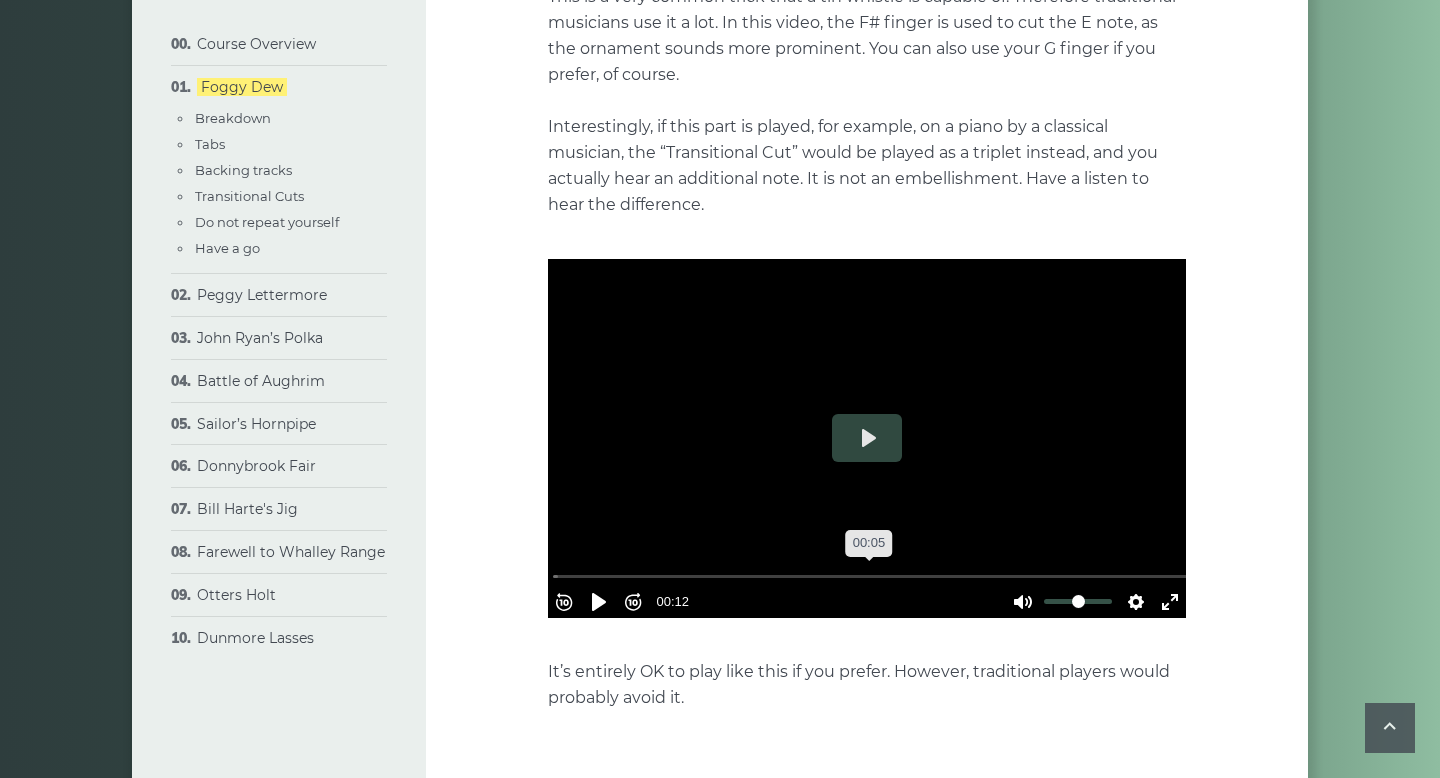 scroll, scrollTop: 3994, scrollLeft: 0, axis: vertical 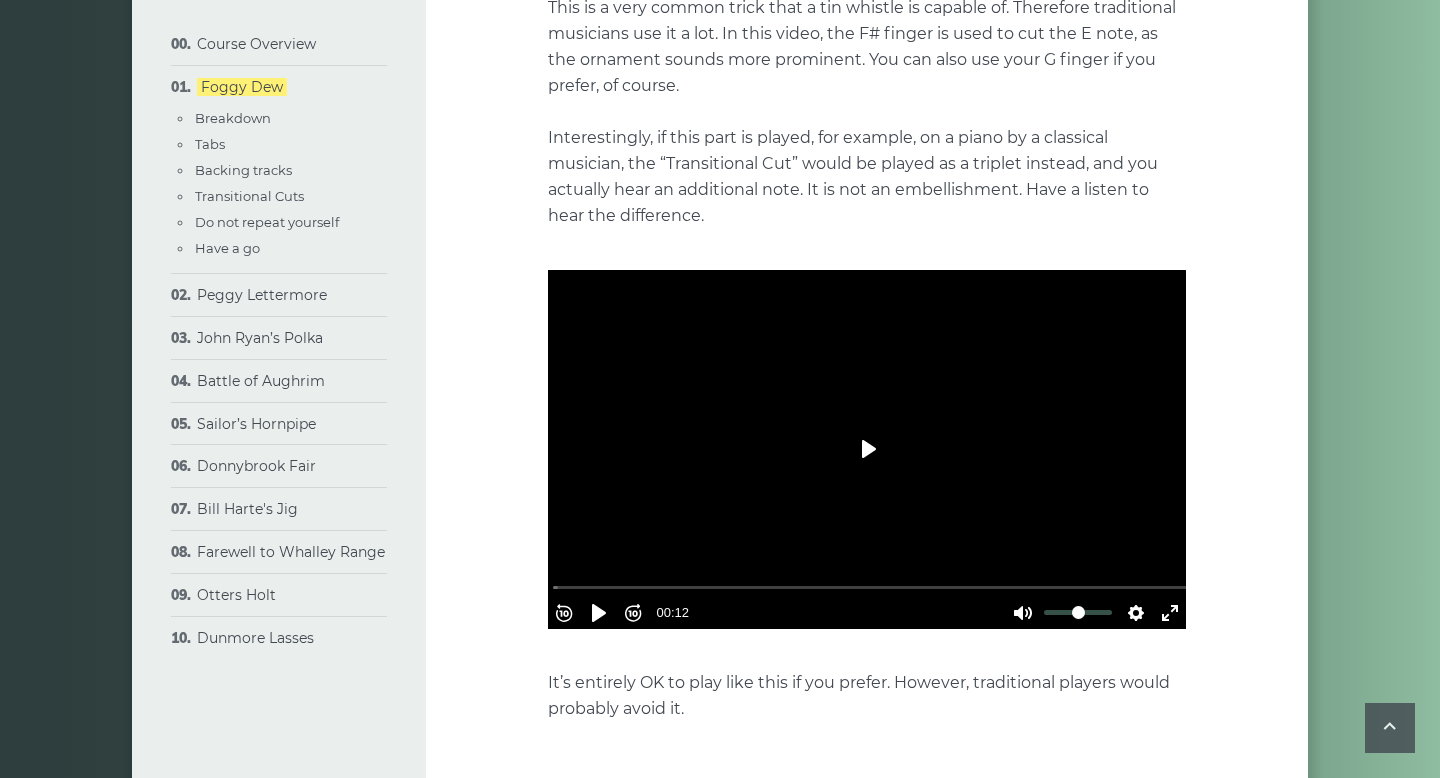 click on "Play" at bounding box center (867, 449) 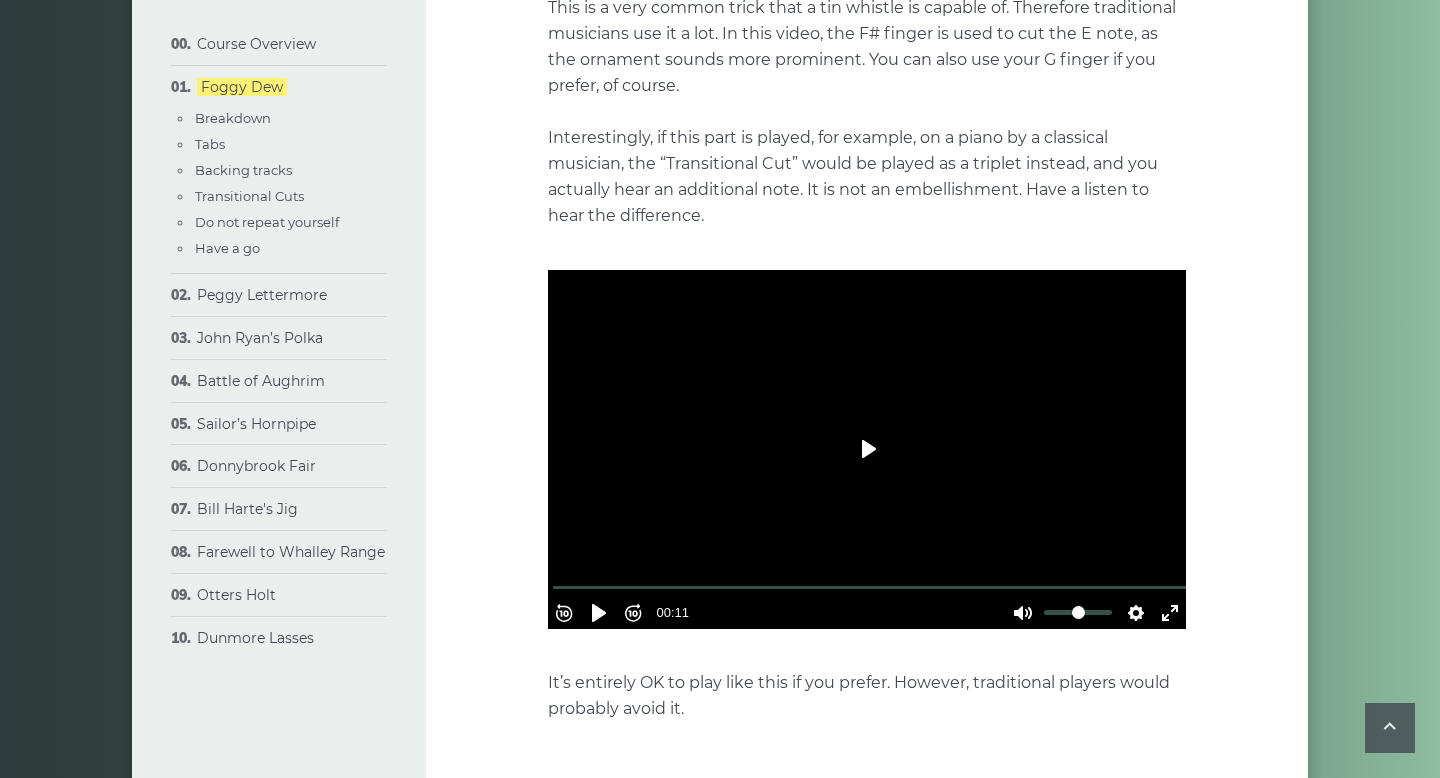 click on "Play" at bounding box center [867, 449] 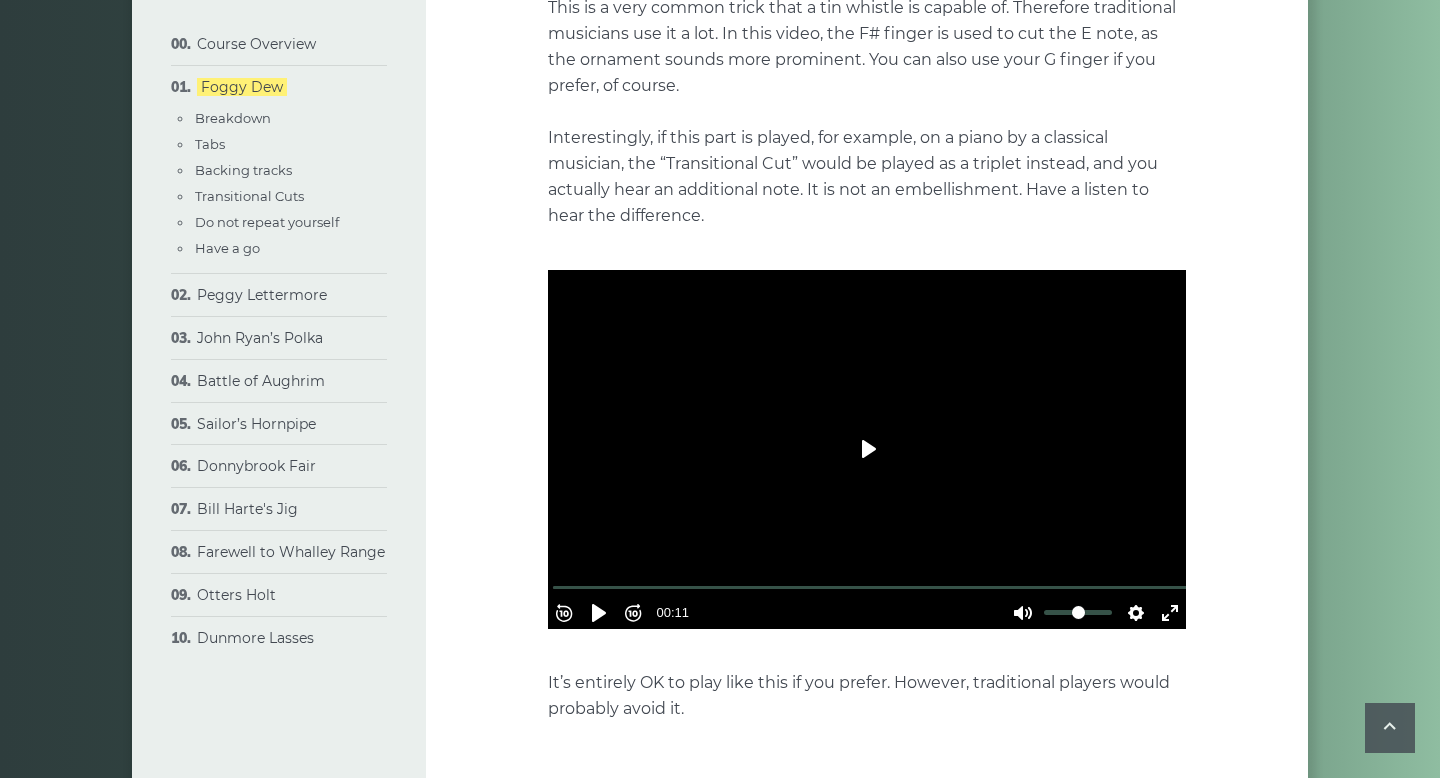 click on "Play" at bounding box center (867, 449) 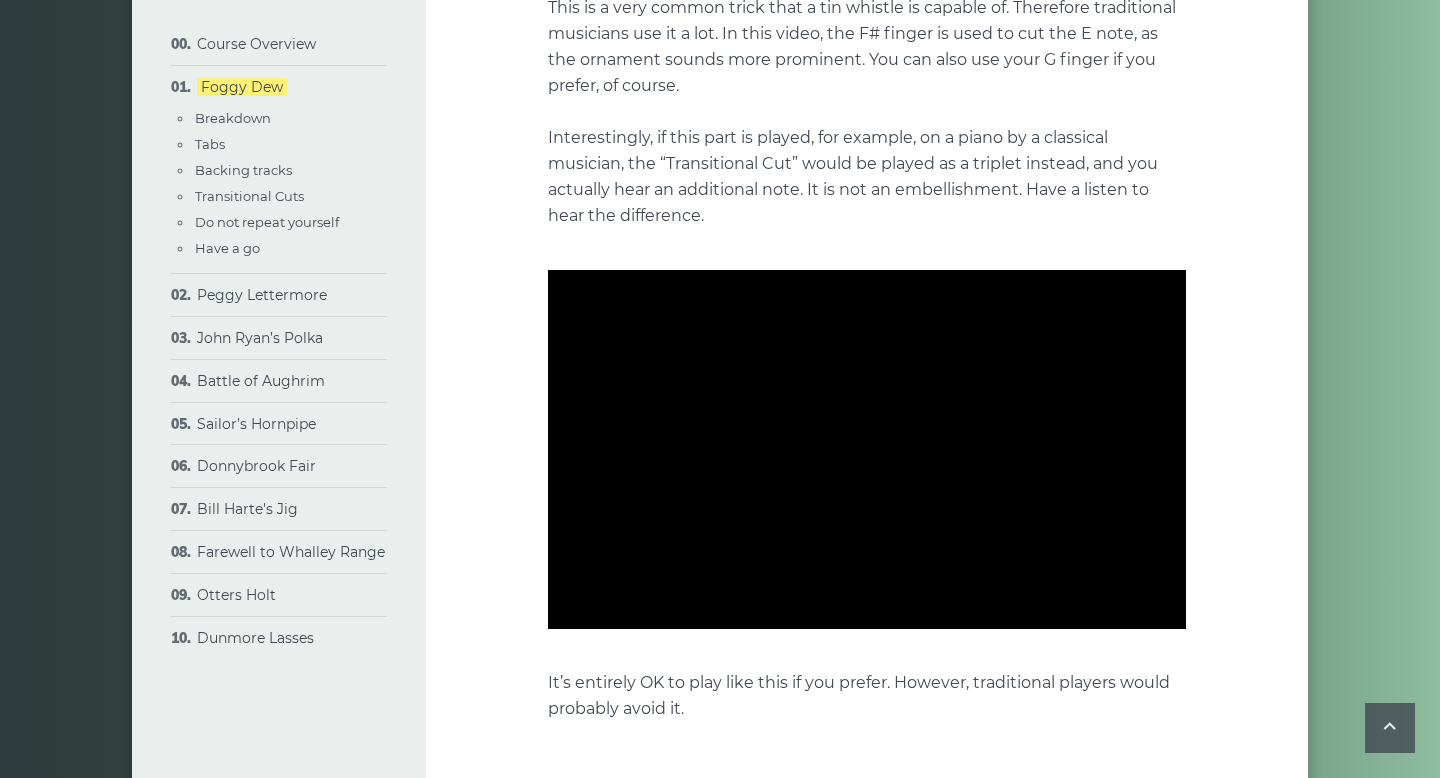 type on "***" 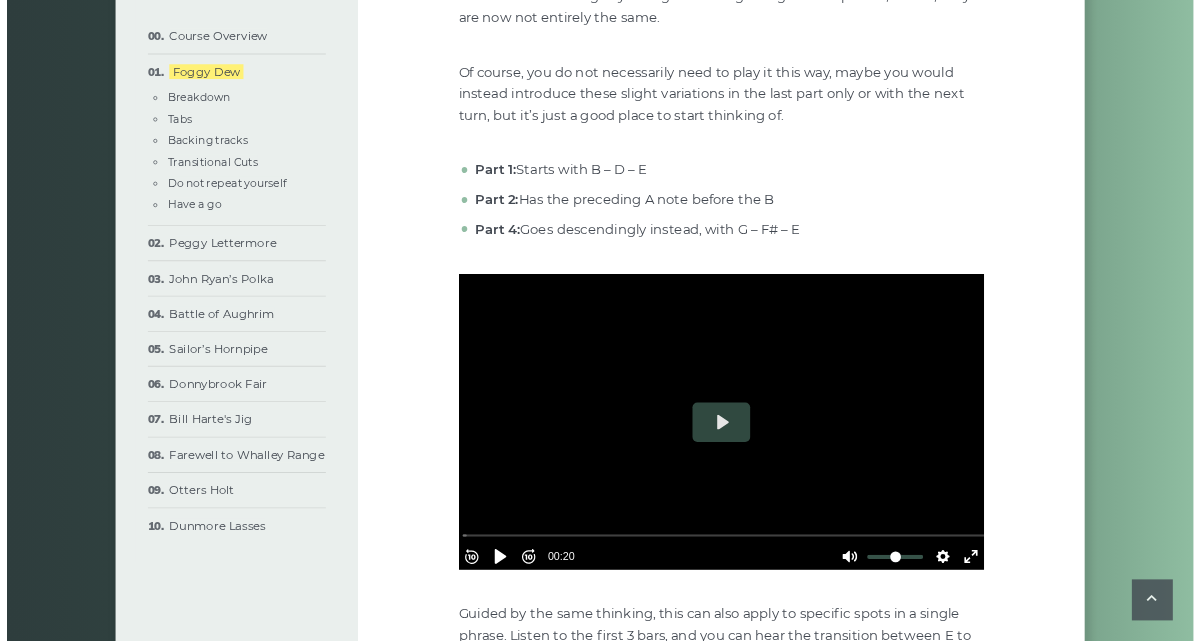 scroll, scrollTop: 5002, scrollLeft: 0, axis: vertical 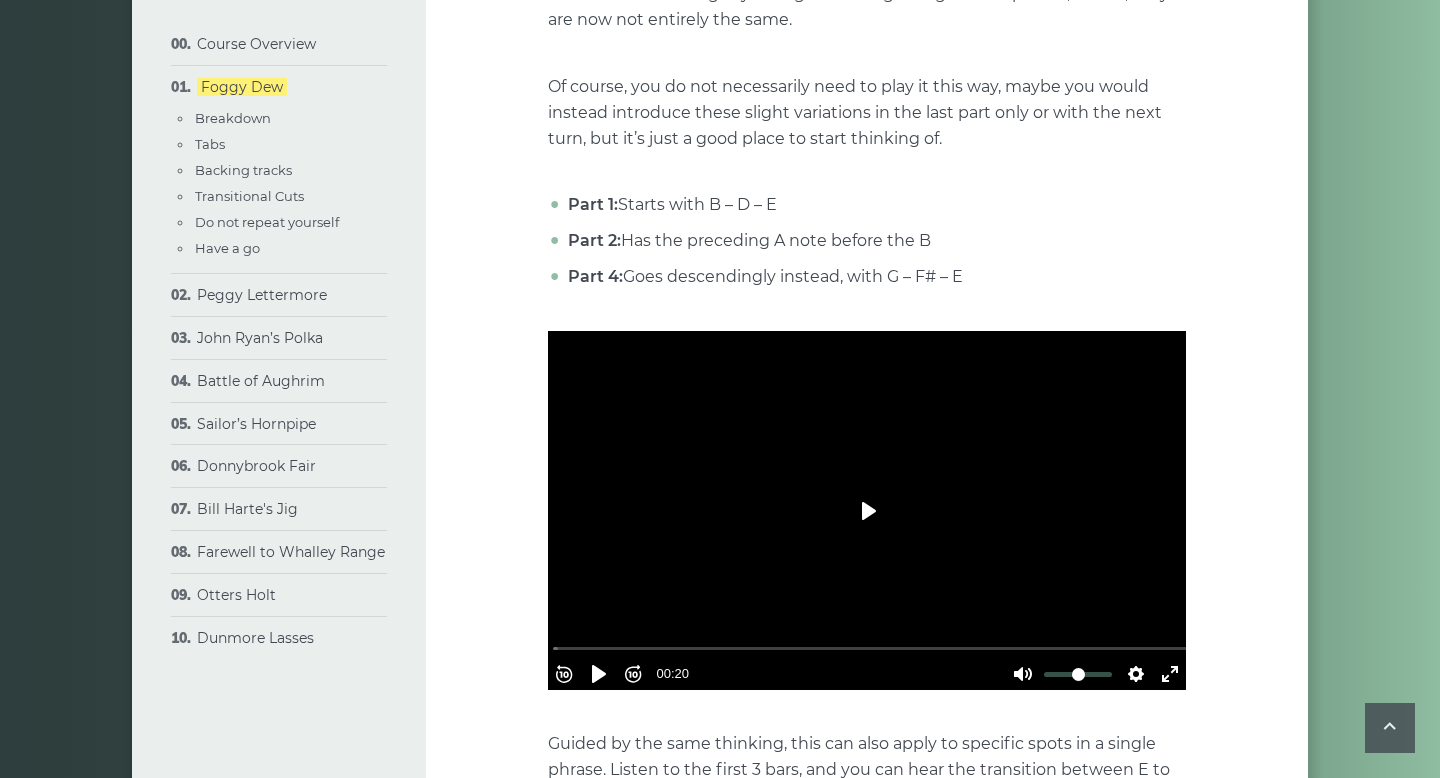 click on "Play" at bounding box center (867, 511) 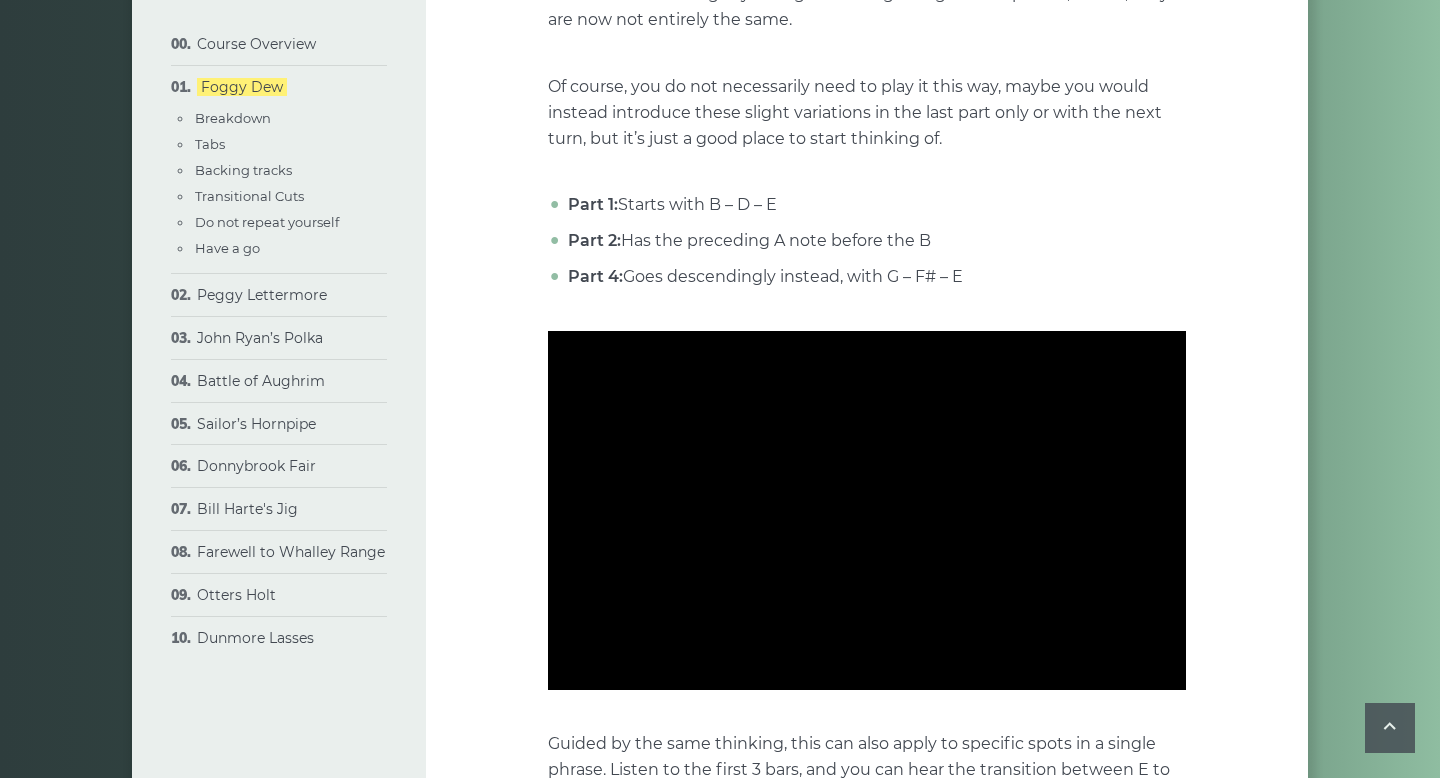 type on "***" 